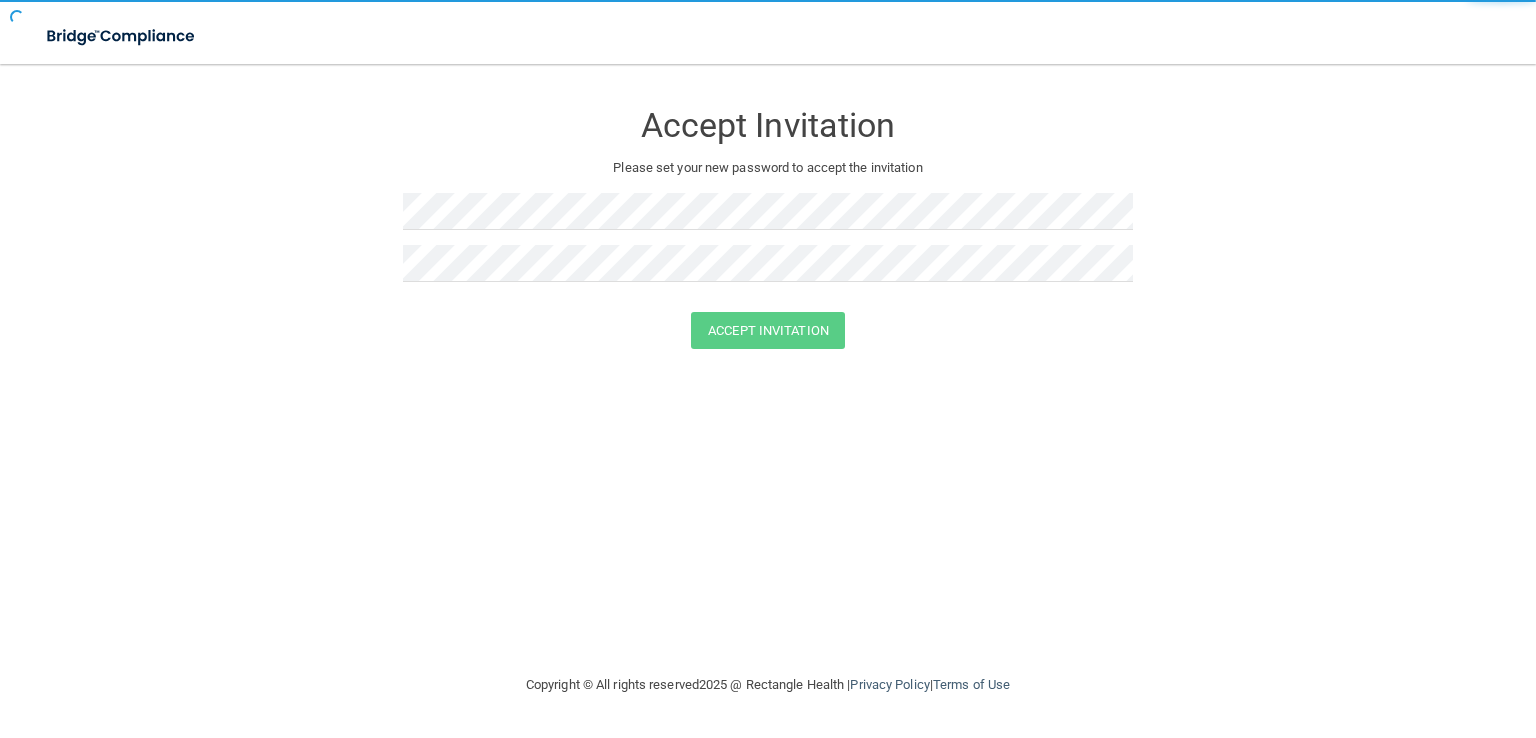 scroll, scrollTop: 0, scrollLeft: 0, axis: both 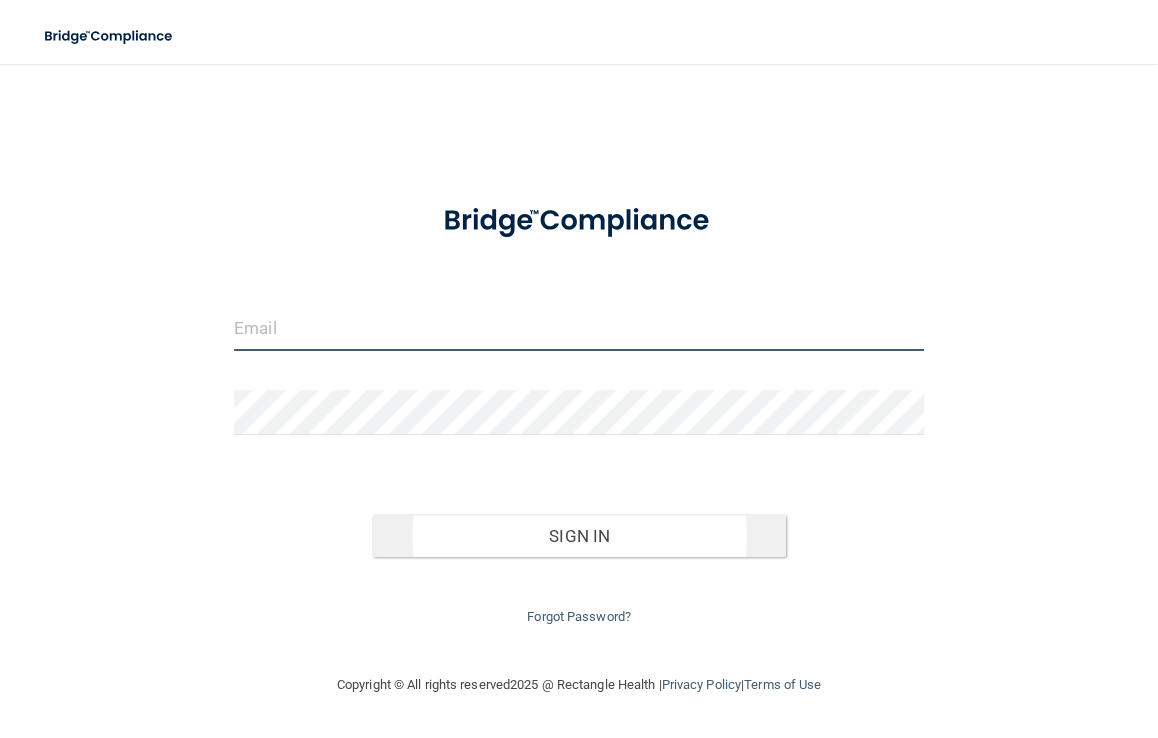 type on "[EMAIL]" 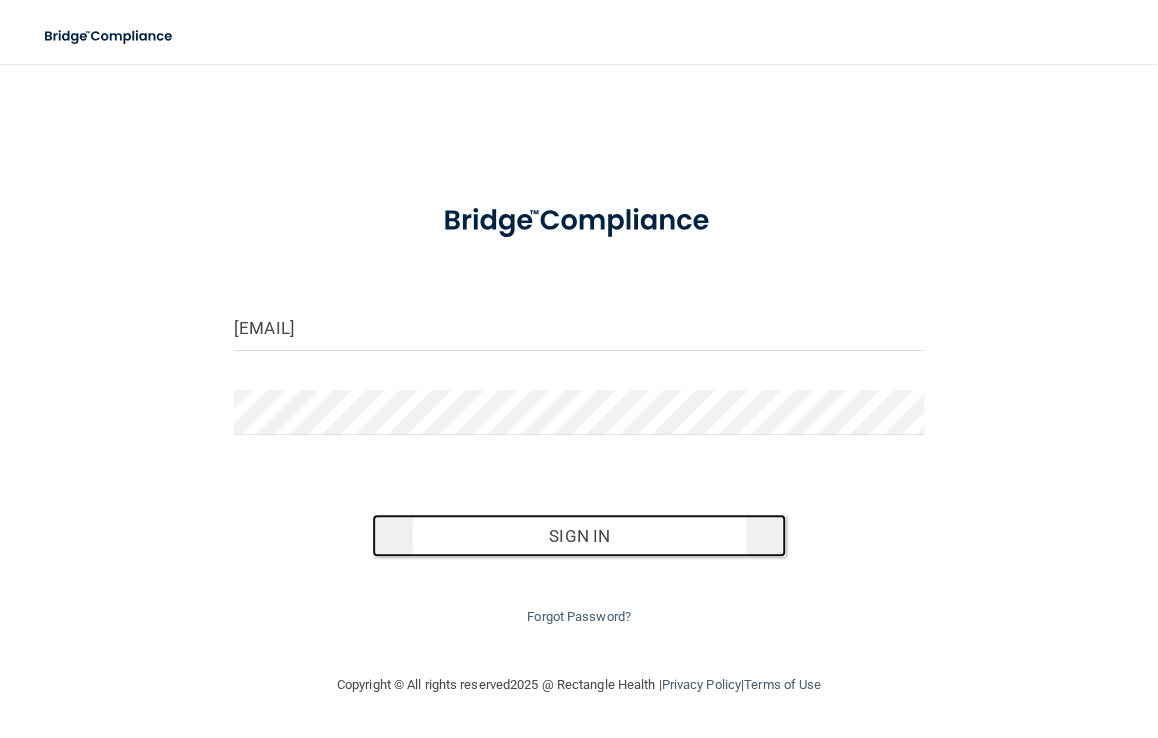 click on "Sign In" at bounding box center [579, 536] 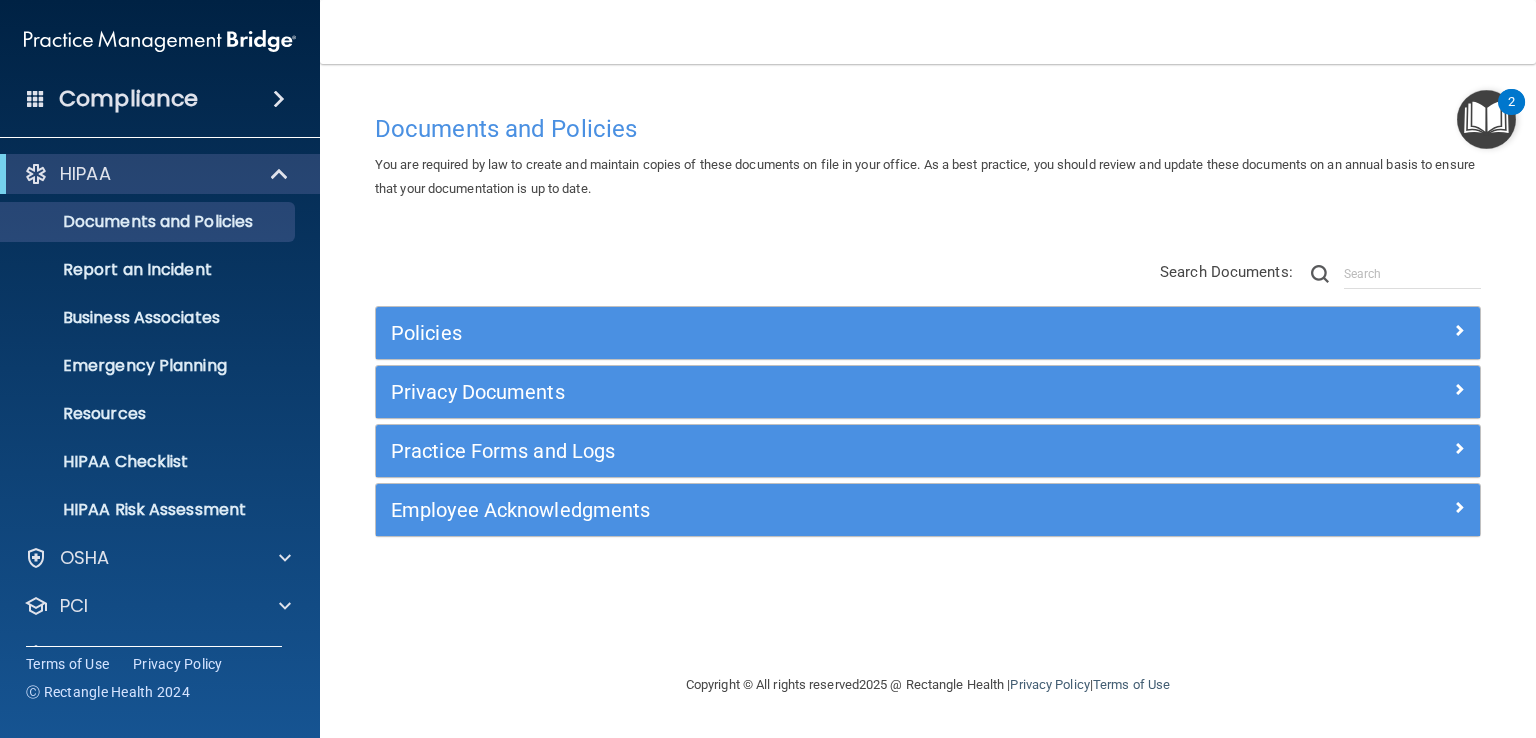 click at bounding box center (1486, 119) 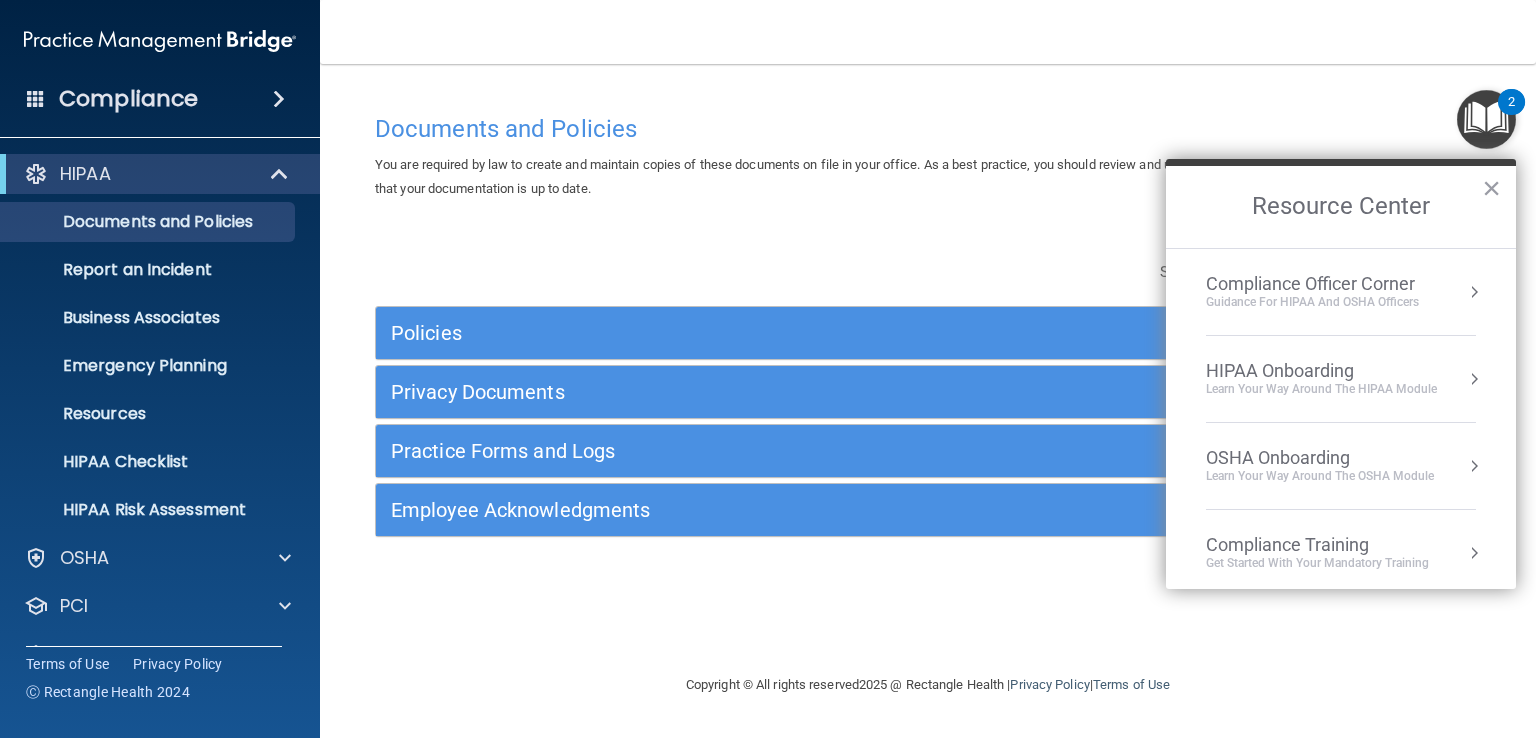 click on "Documents and Policies       You are required by law to create and maintain copies of these documents on file in your office. As a best practice, you should review and update these documents on an annual basis to ensure that your documentation is up to date.             There are no documents selected                Search Documents:                      Search Results            Name  Description        Acceptable Use Policy   Acceptable Use Policy     Policy that defines acceptable and unacceptable use of electronic devices and network resources in conjunction with its established culture of ethical and lawful behavior, openness, trust, and integrity.        Business Associates Policy   Business Associates Policy     Policy that describes the obligations of business associates and the requirements for contracting with business associates.        Complaint Process Policy   Complaint Process Policy            Document Destruction Policy   Document Destruction Policy" at bounding box center (928, 388) 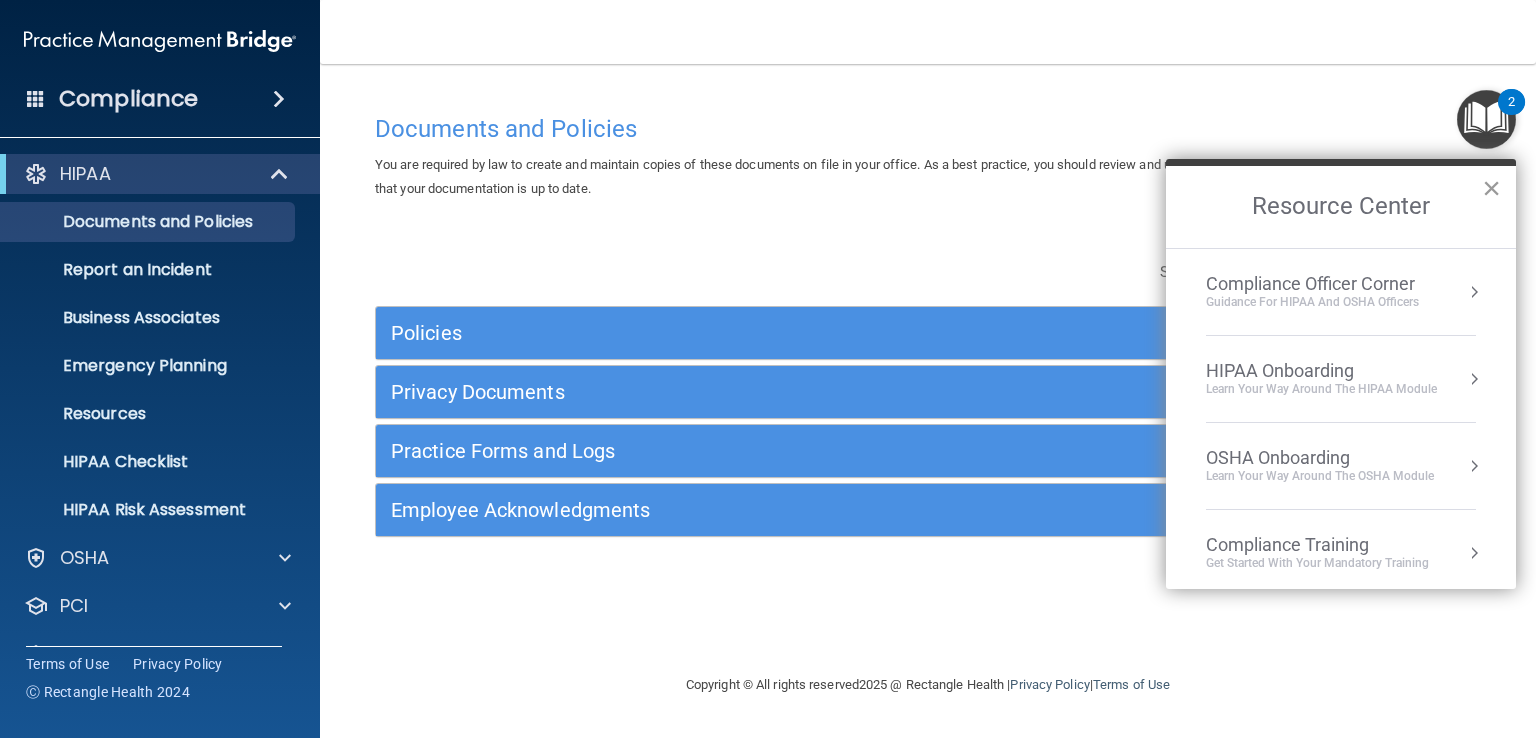 click on "×" at bounding box center [1491, 188] 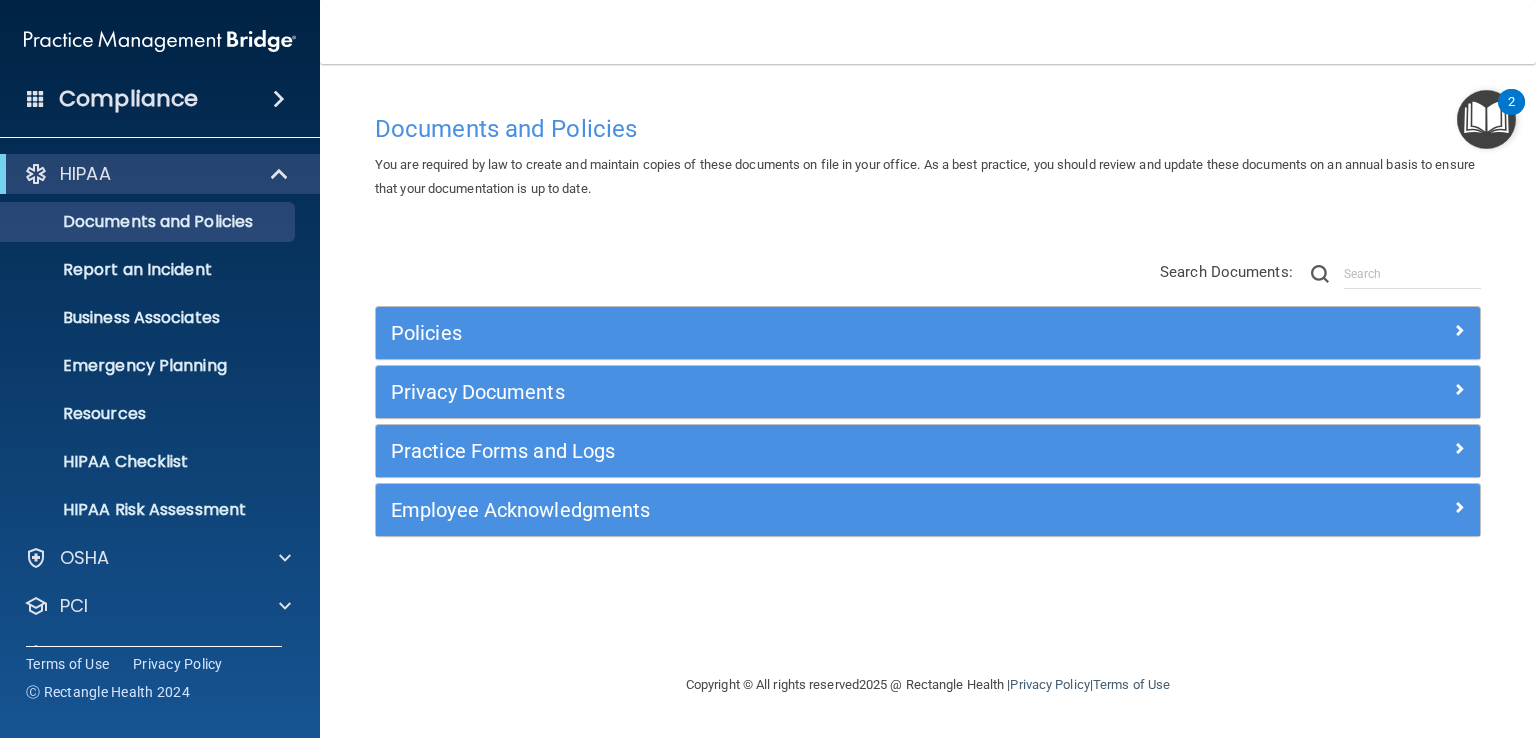 click on "Toggle navigation                                                                                                     Tracie Swann   tswann@internalmedicinetusc.com                            Manage My Enterprise              Internal Medicine Associates of Tuscaloosa     Manage My Location" at bounding box center (928, 32) 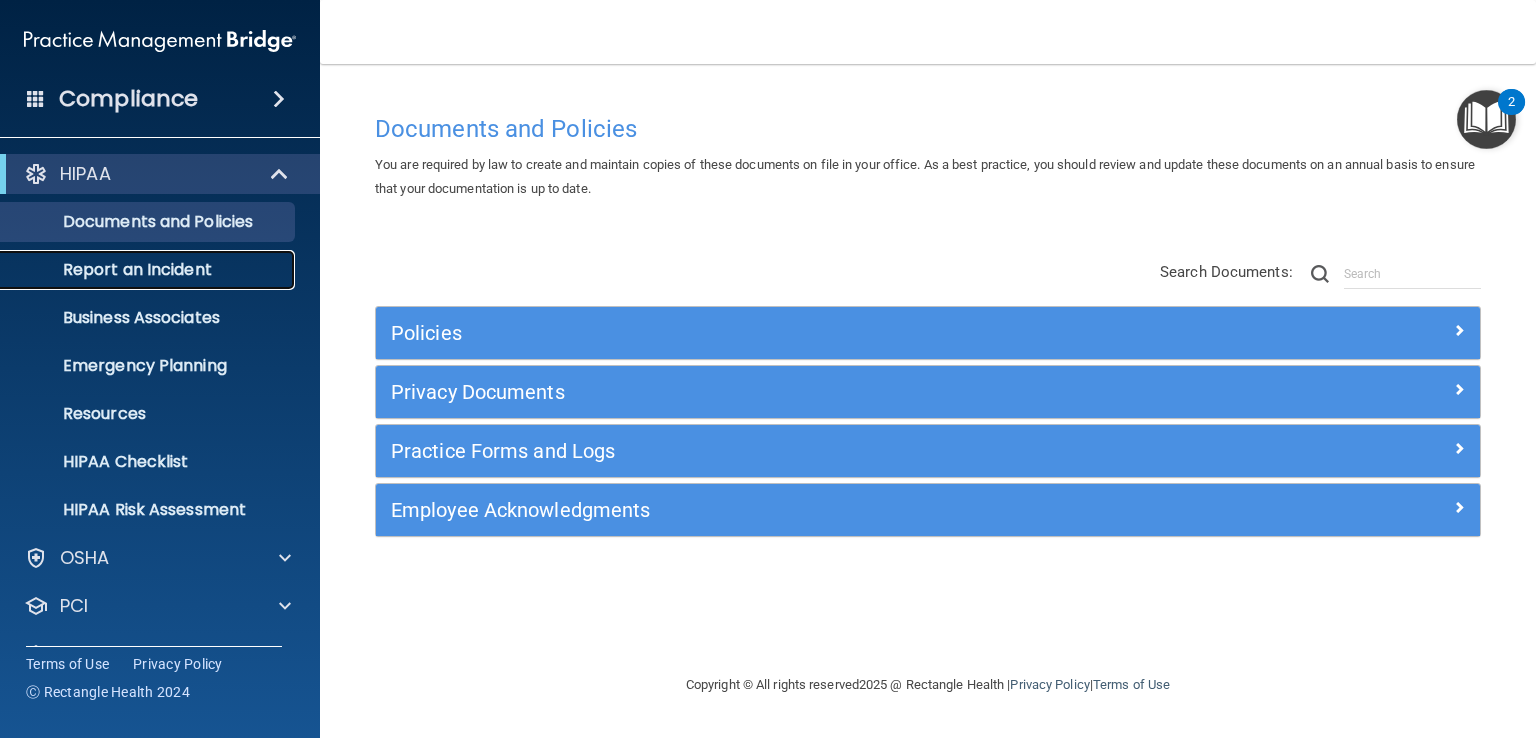 click on "Report an Incident" at bounding box center (149, 270) 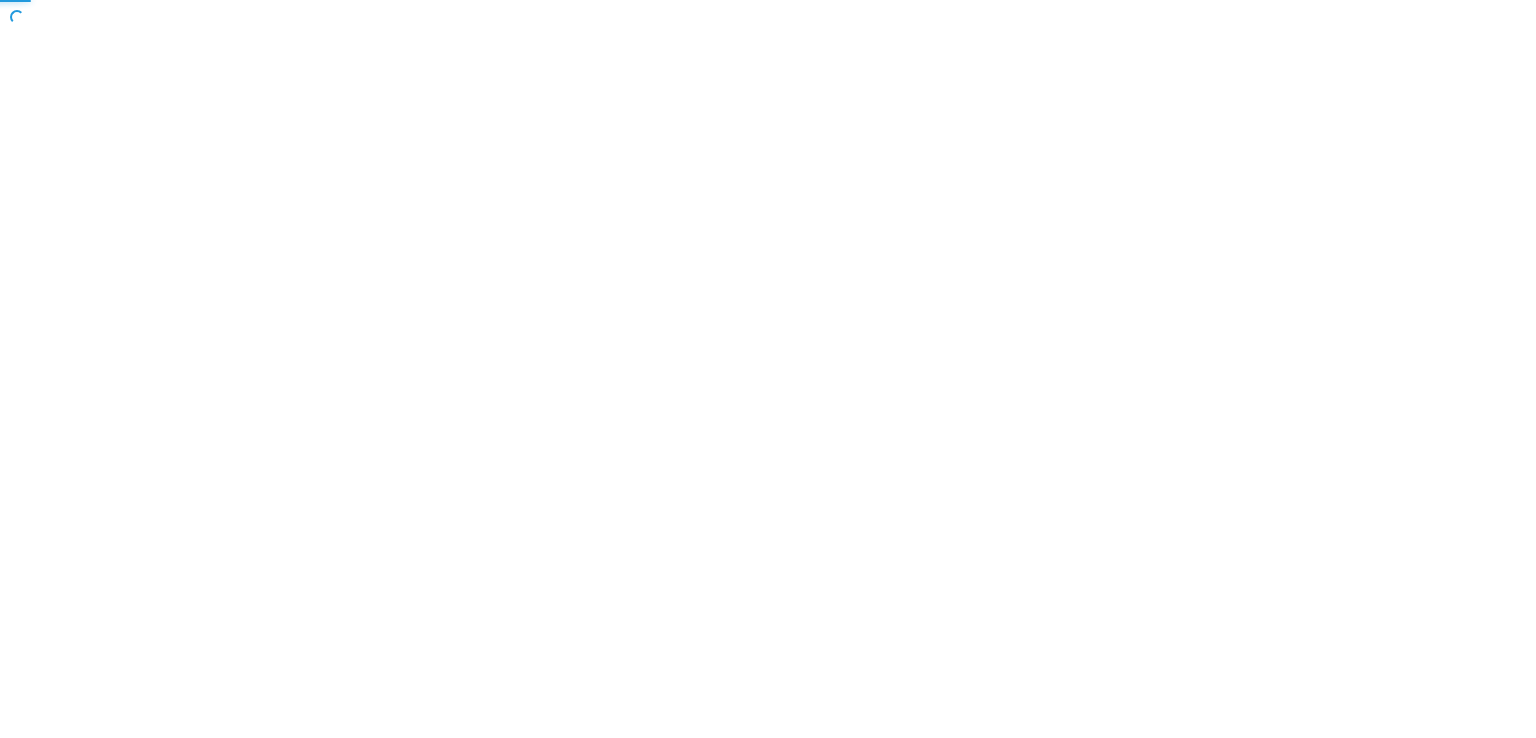 scroll, scrollTop: 0, scrollLeft: 0, axis: both 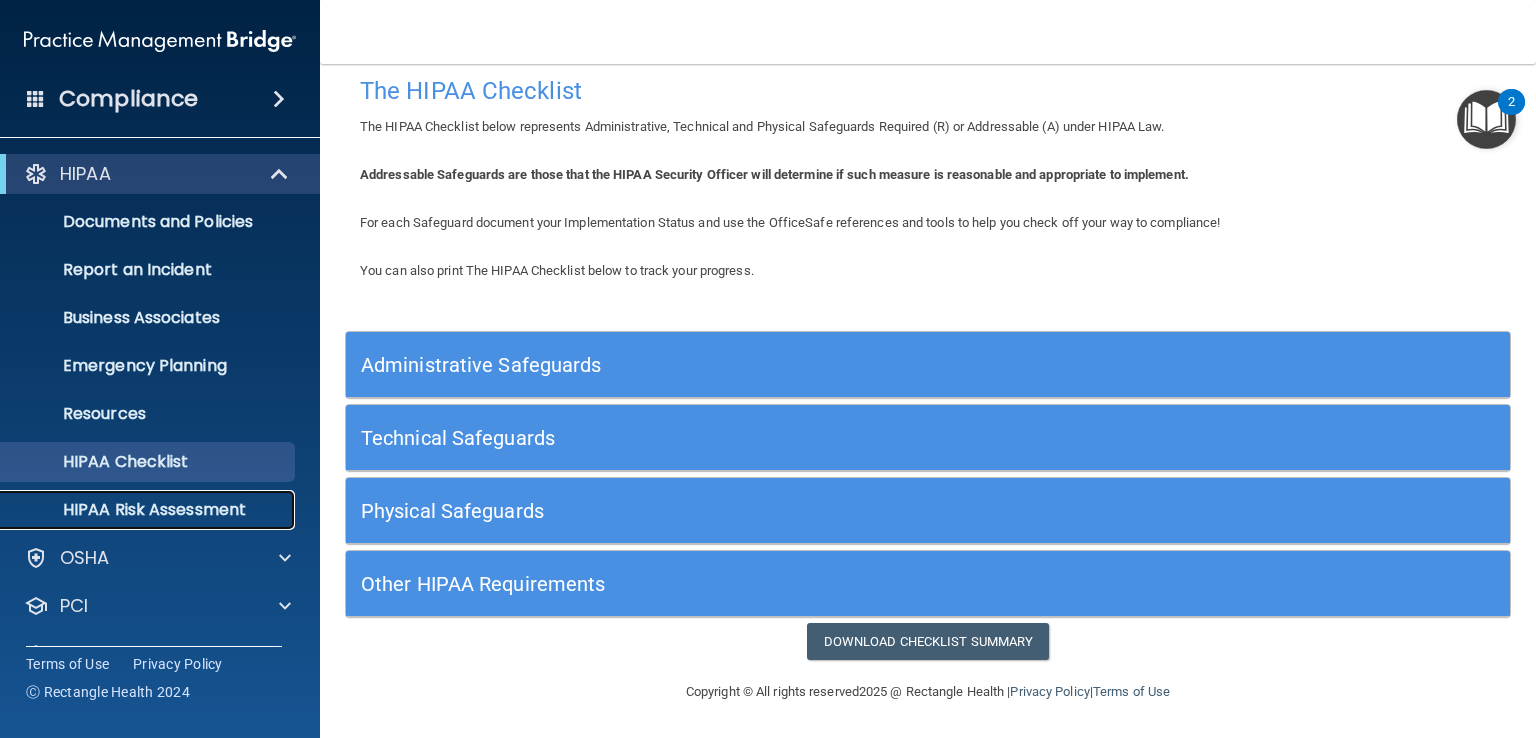 click on "HIPAA Risk Assessment" at bounding box center (149, 510) 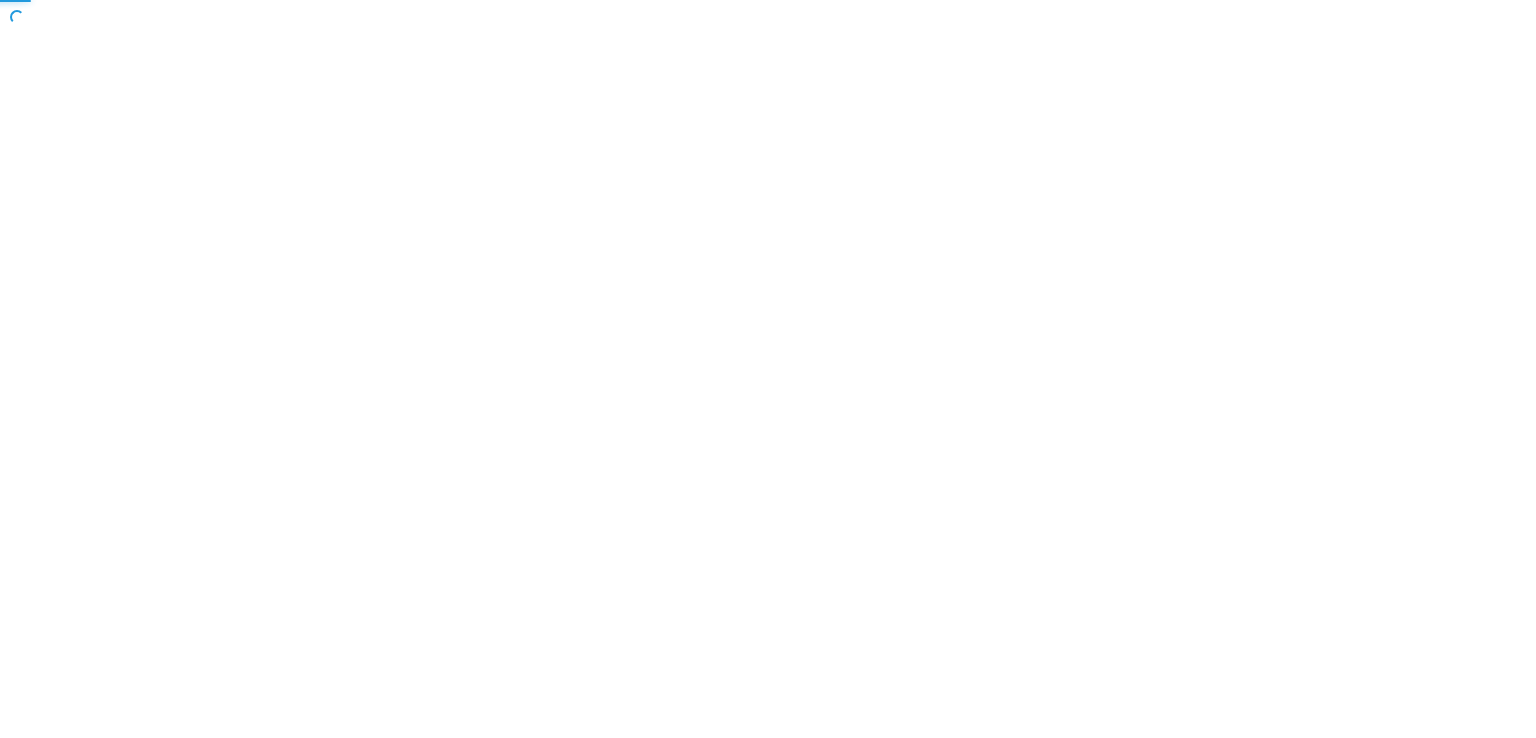 scroll, scrollTop: 0, scrollLeft: 0, axis: both 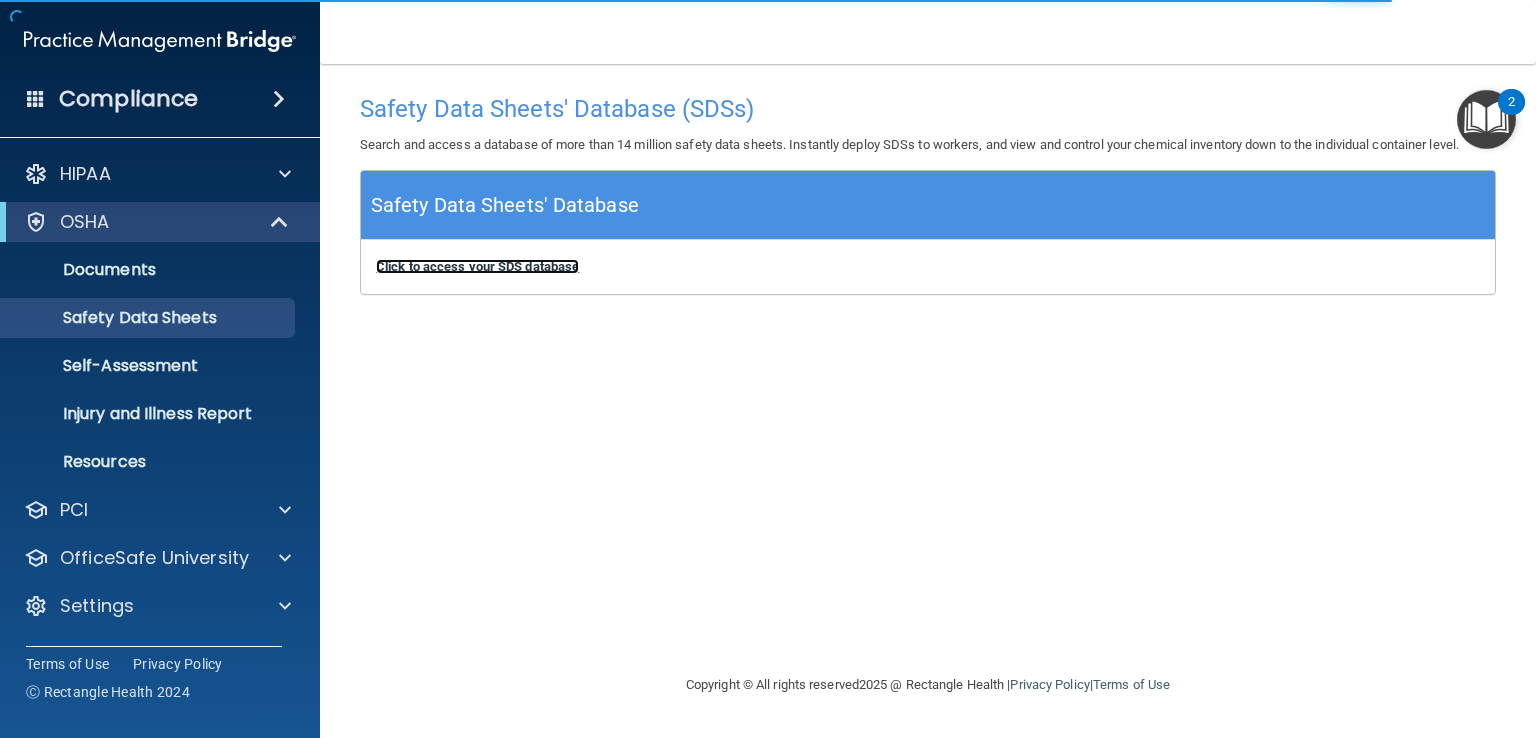 click on "Click to access your SDS database" at bounding box center (477, 266) 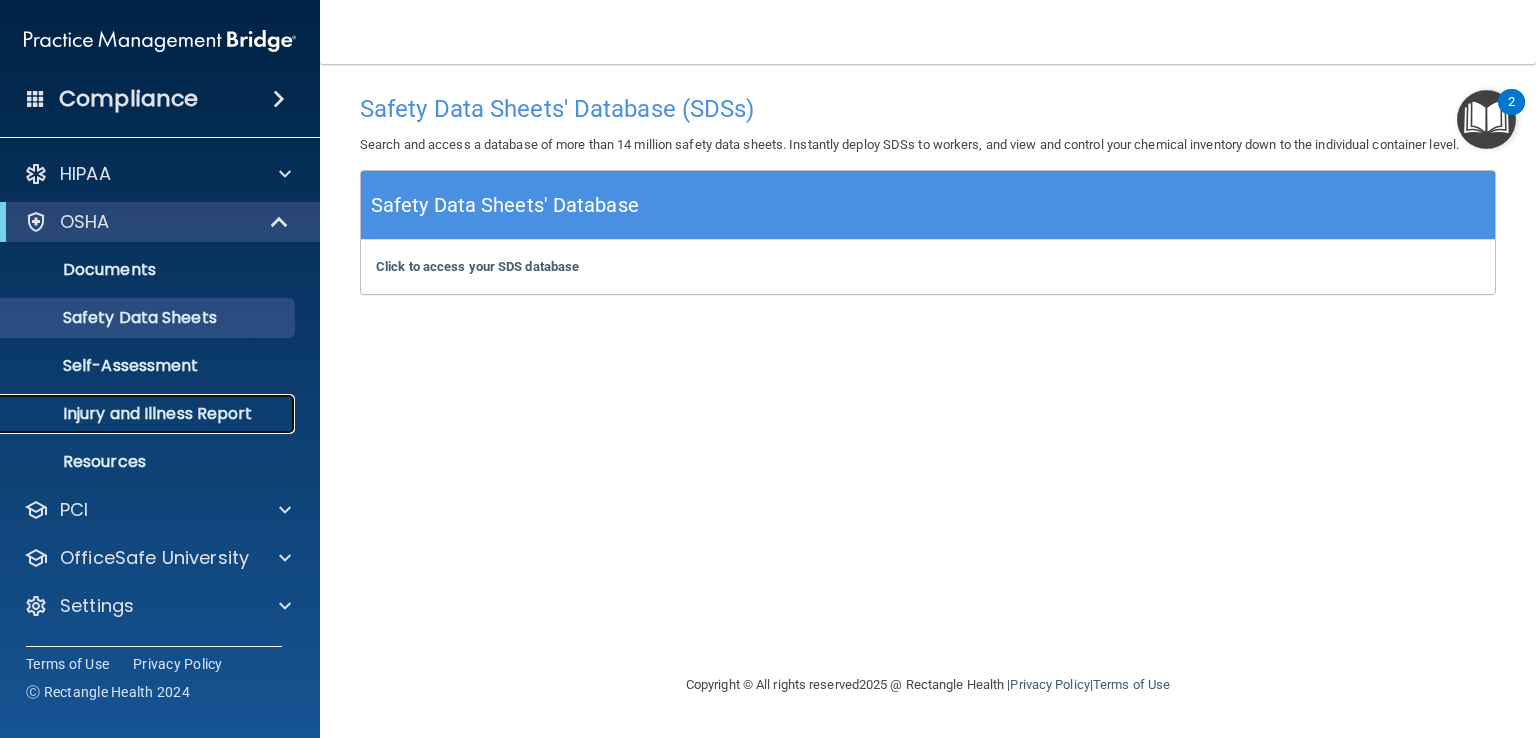 click on "Injury and Illness Report" at bounding box center (149, 414) 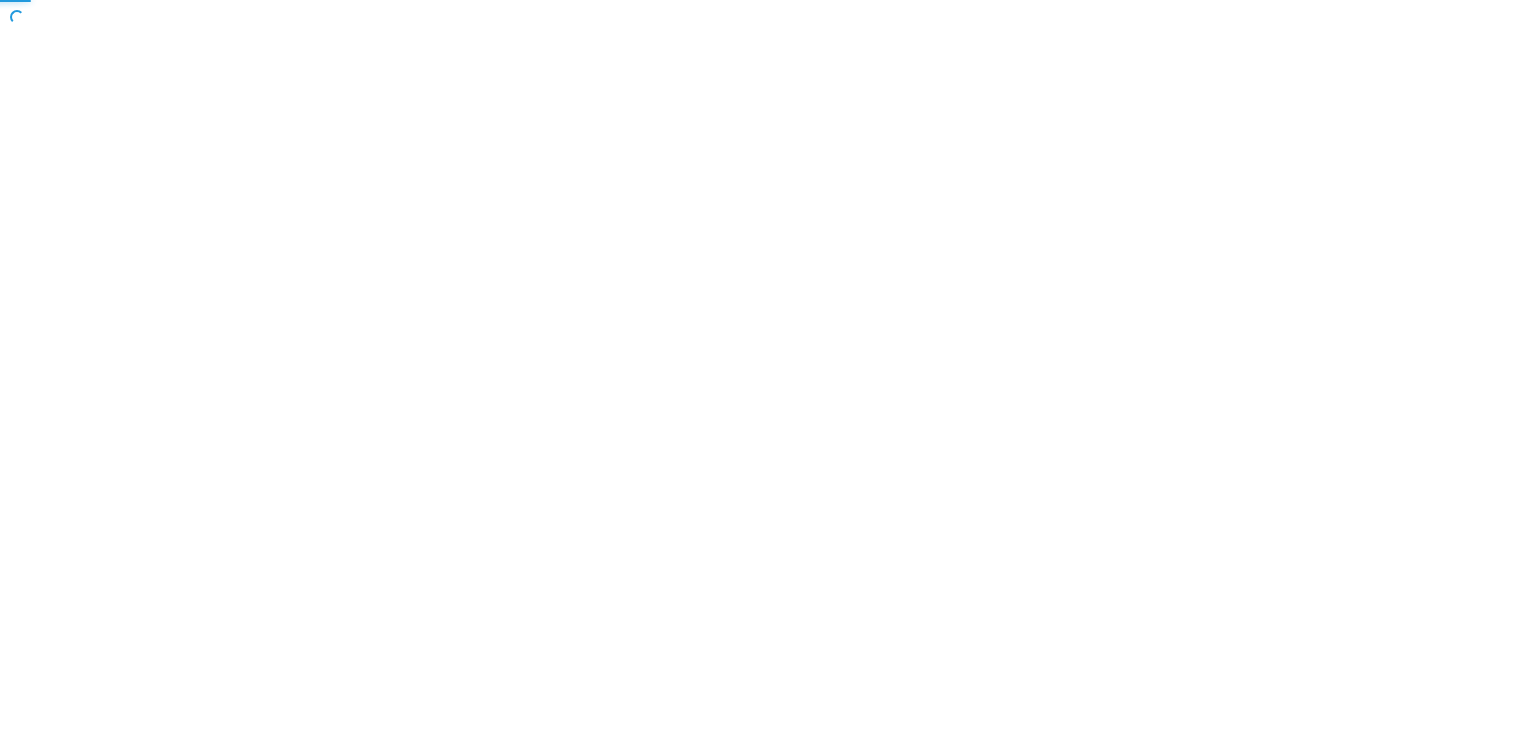 scroll, scrollTop: 0, scrollLeft: 0, axis: both 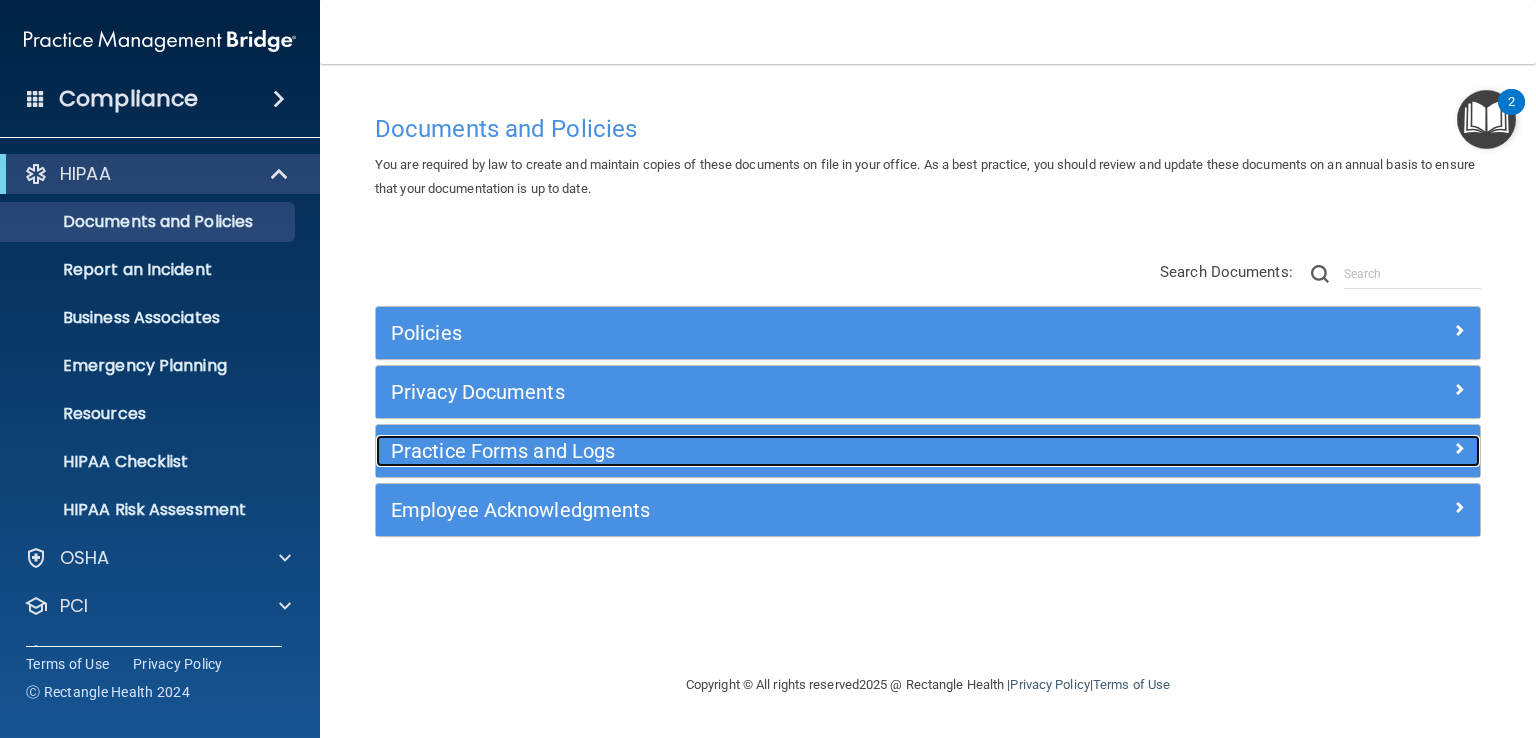 click at bounding box center (1459, 448) 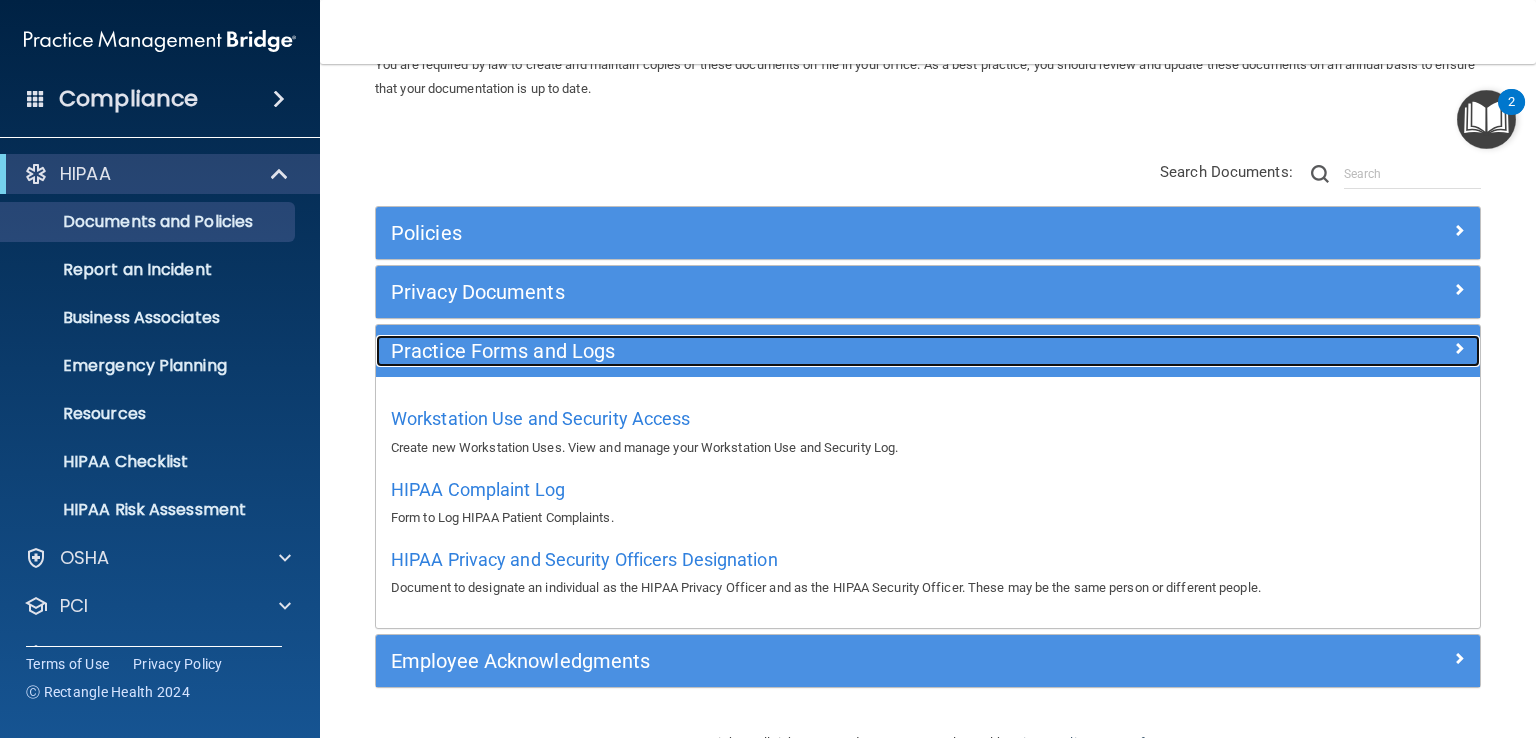 scroll, scrollTop: 152, scrollLeft: 0, axis: vertical 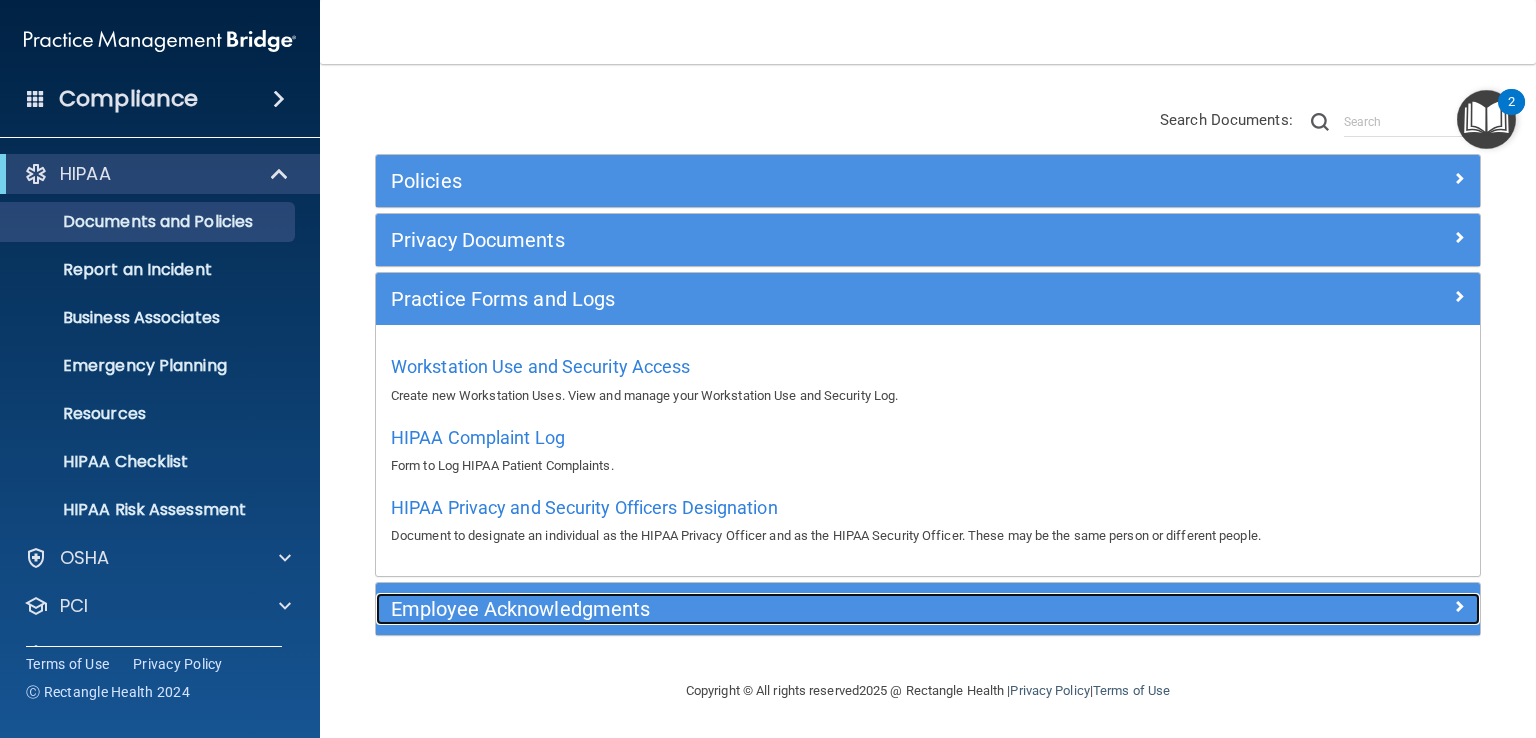 click at bounding box center (1459, 606) 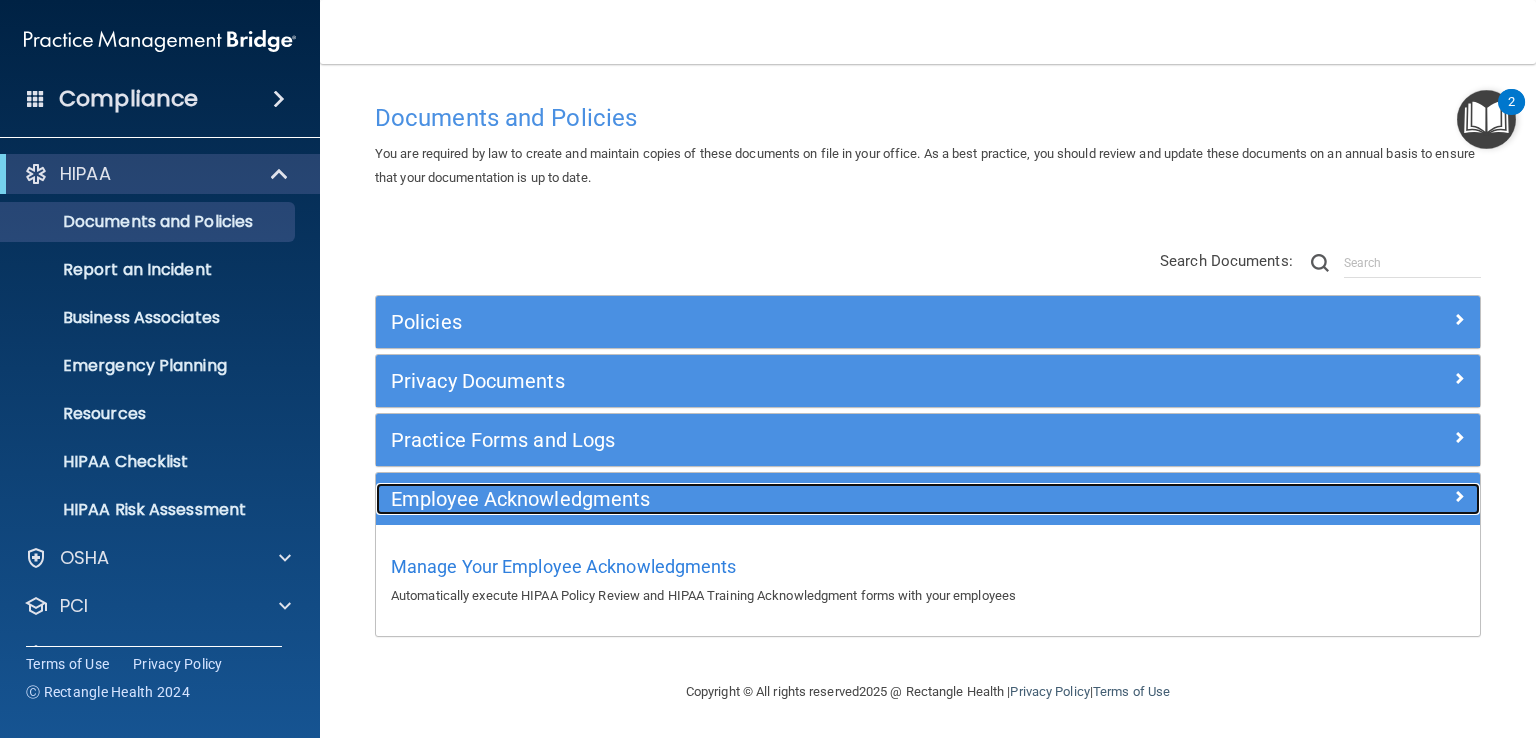 scroll, scrollTop: 11, scrollLeft: 0, axis: vertical 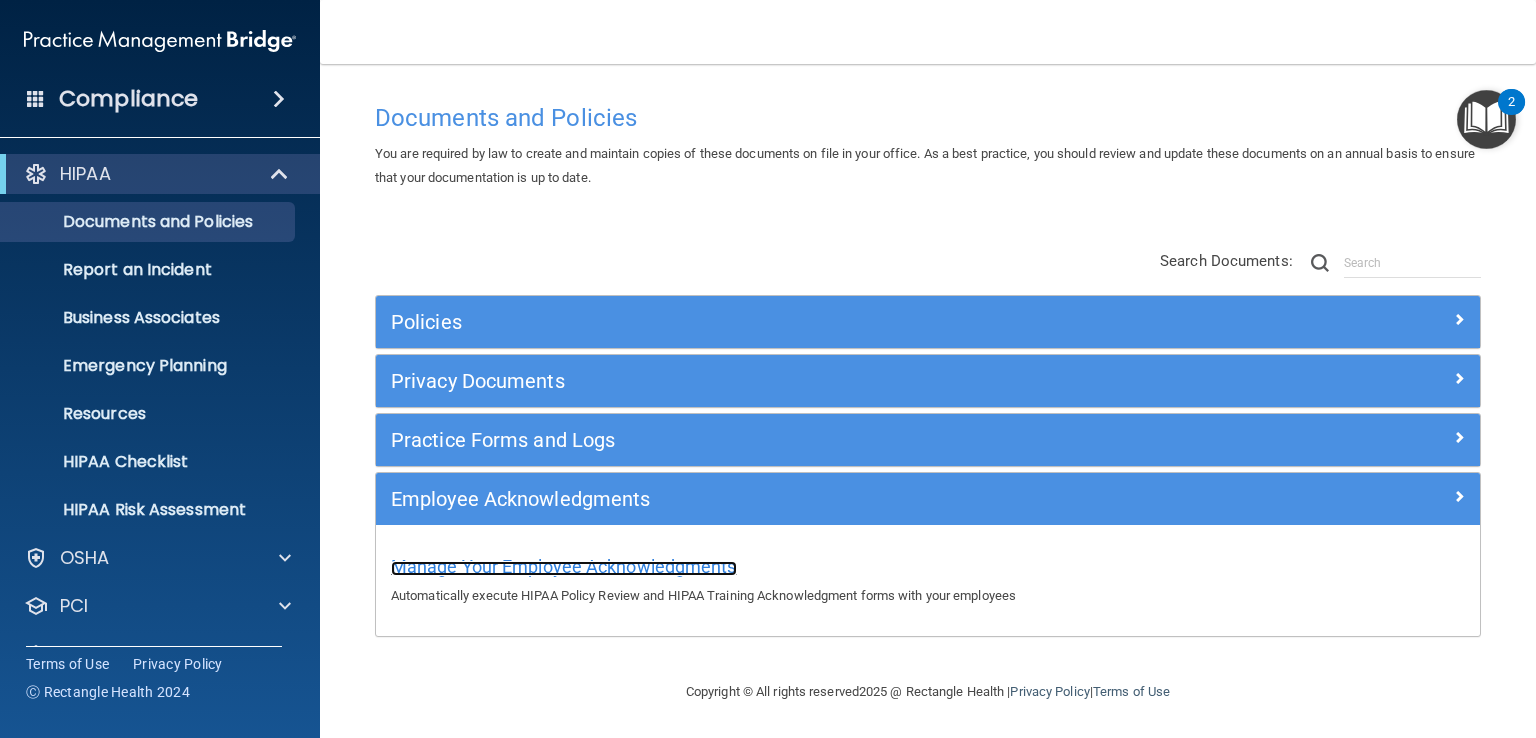 click on "Manage Your Employee Acknowledgments" at bounding box center (564, 566) 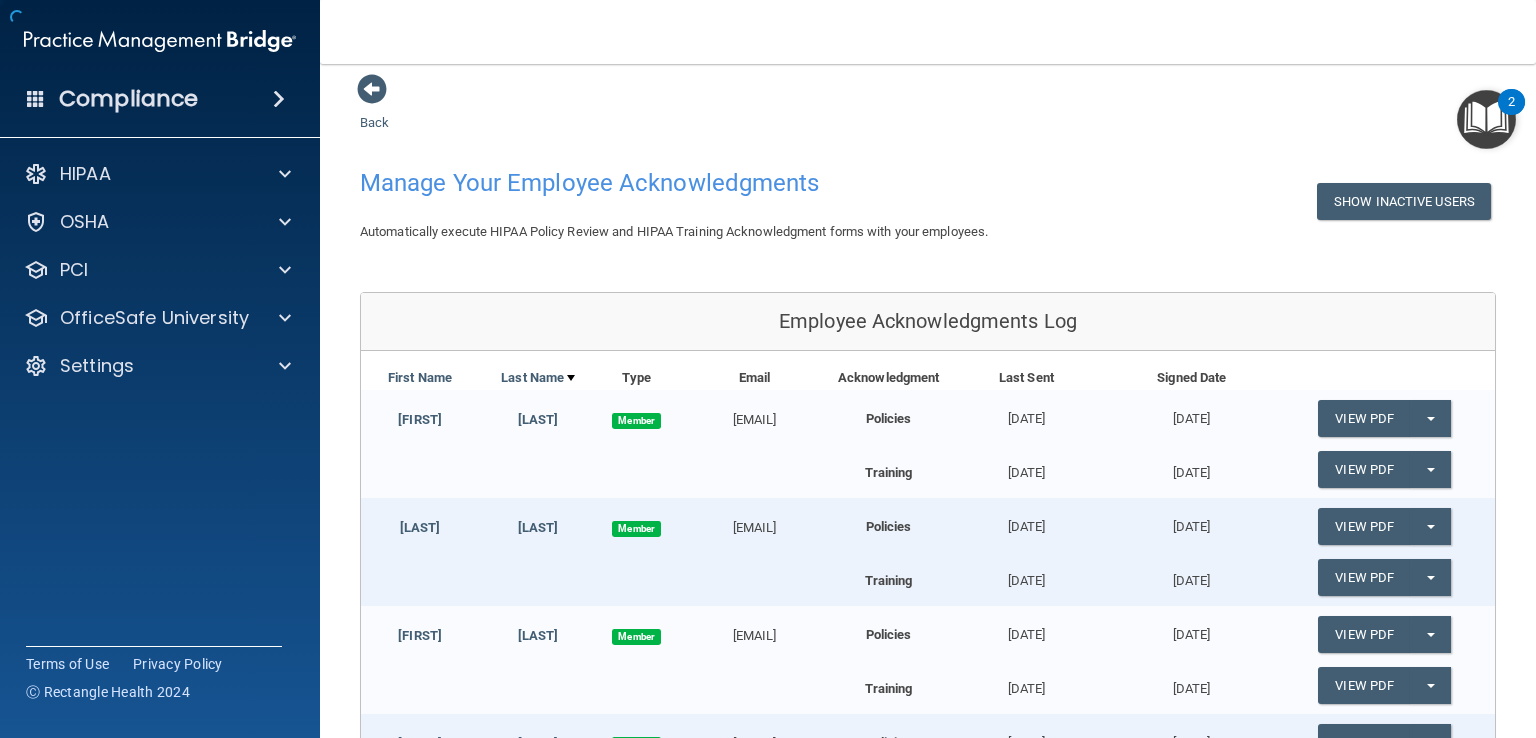 scroll, scrollTop: 373, scrollLeft: 0, axis: vertical 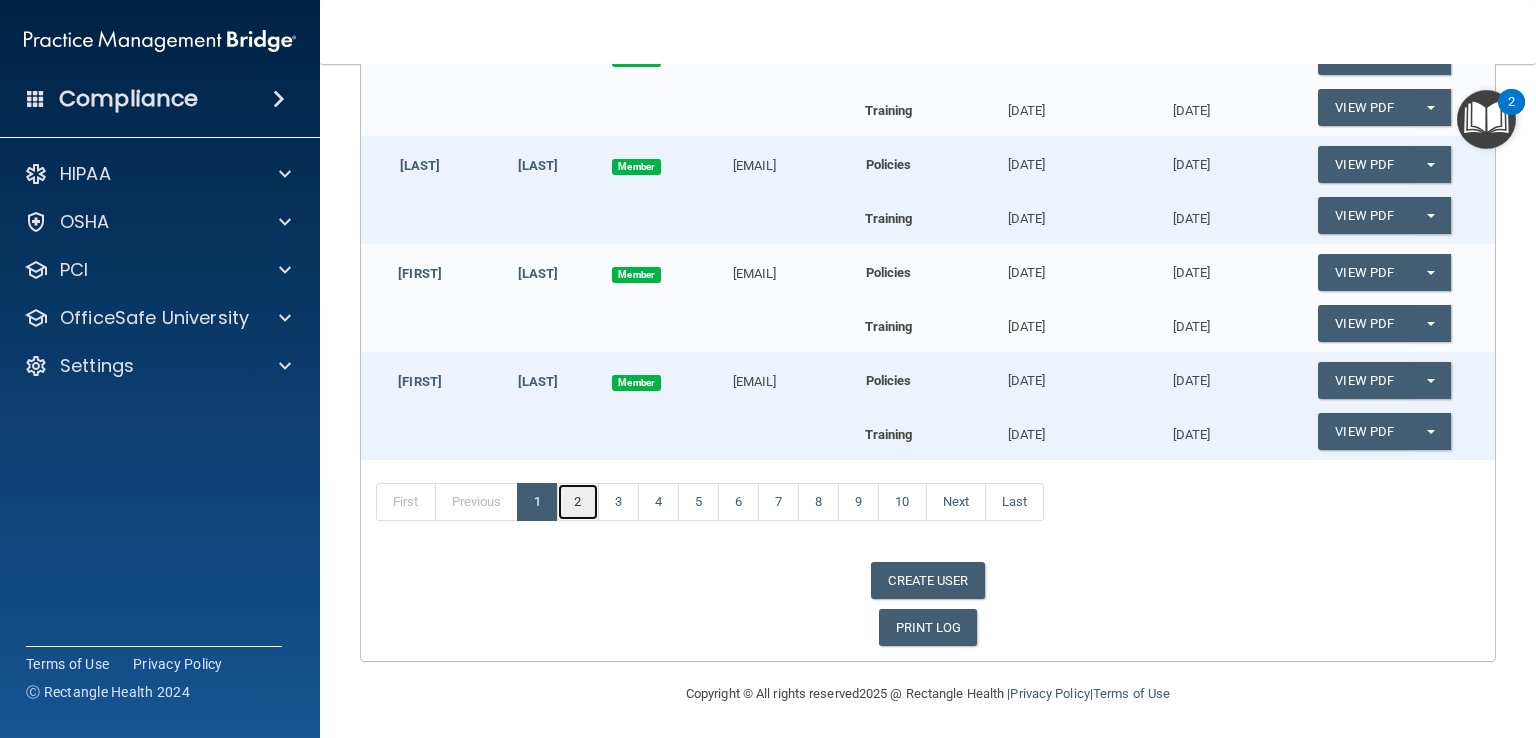 click on "2" at bounding box center [577, 502] 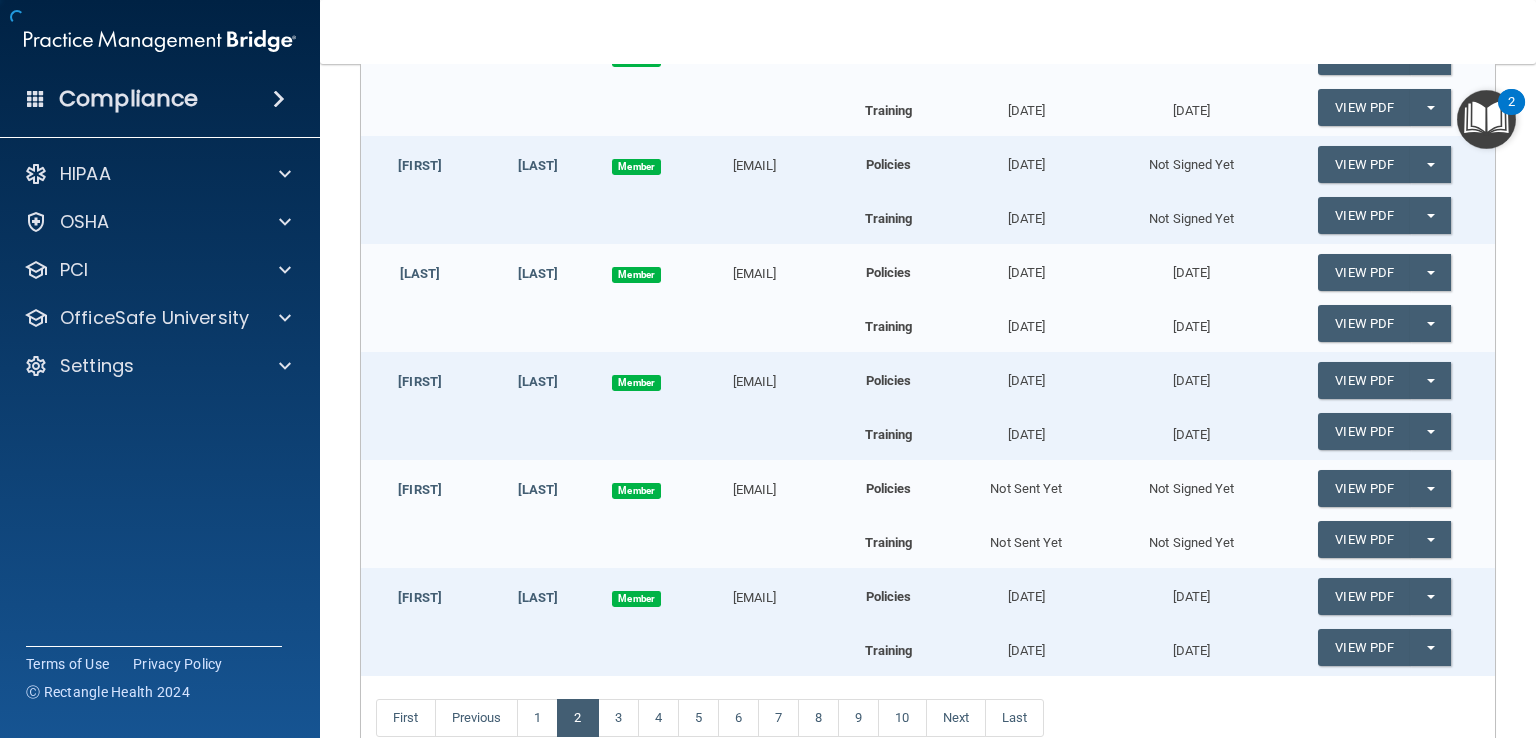 scroll, scrollTop: 588, scrollLeft: 0, axis: vertical 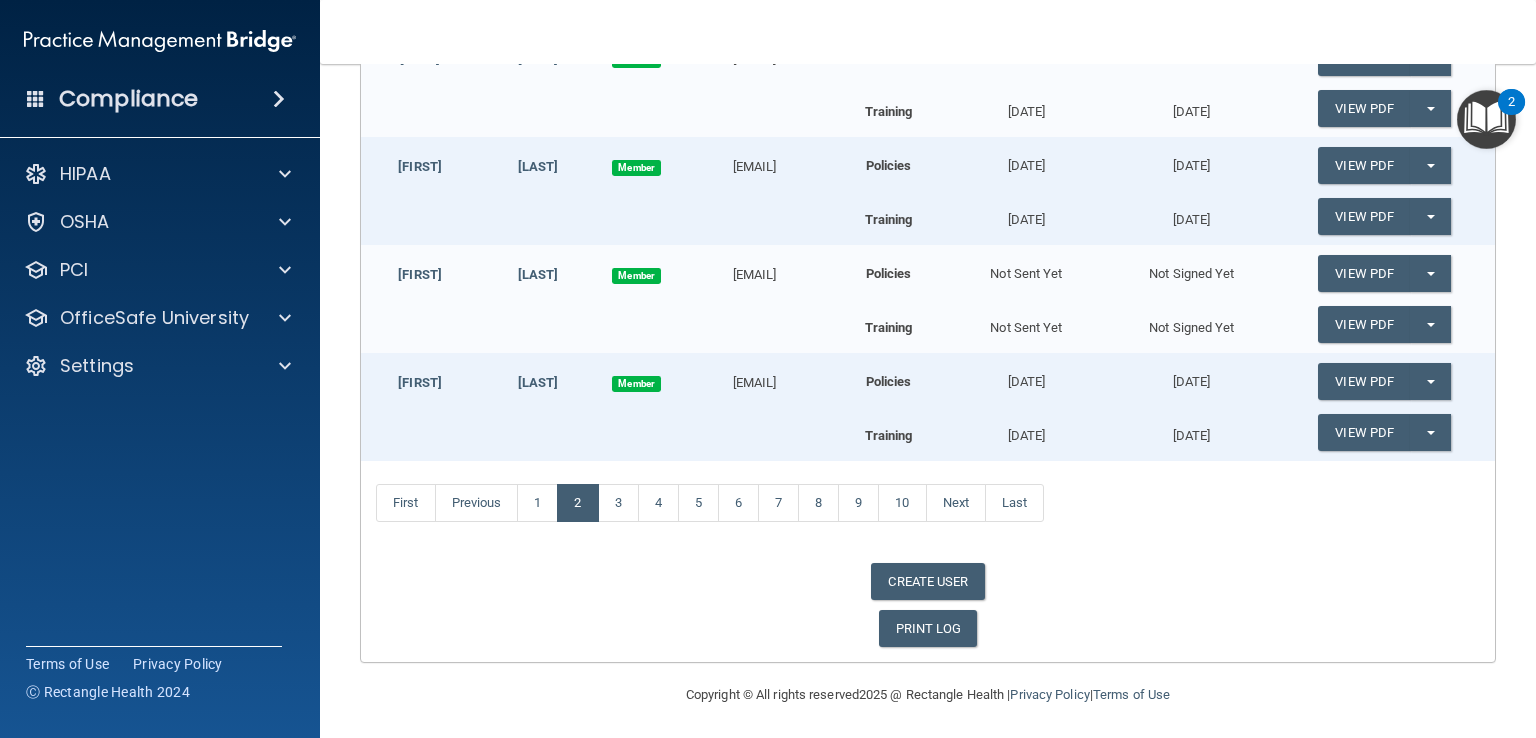 click on "Compliance" at bounding box center [128, 99] 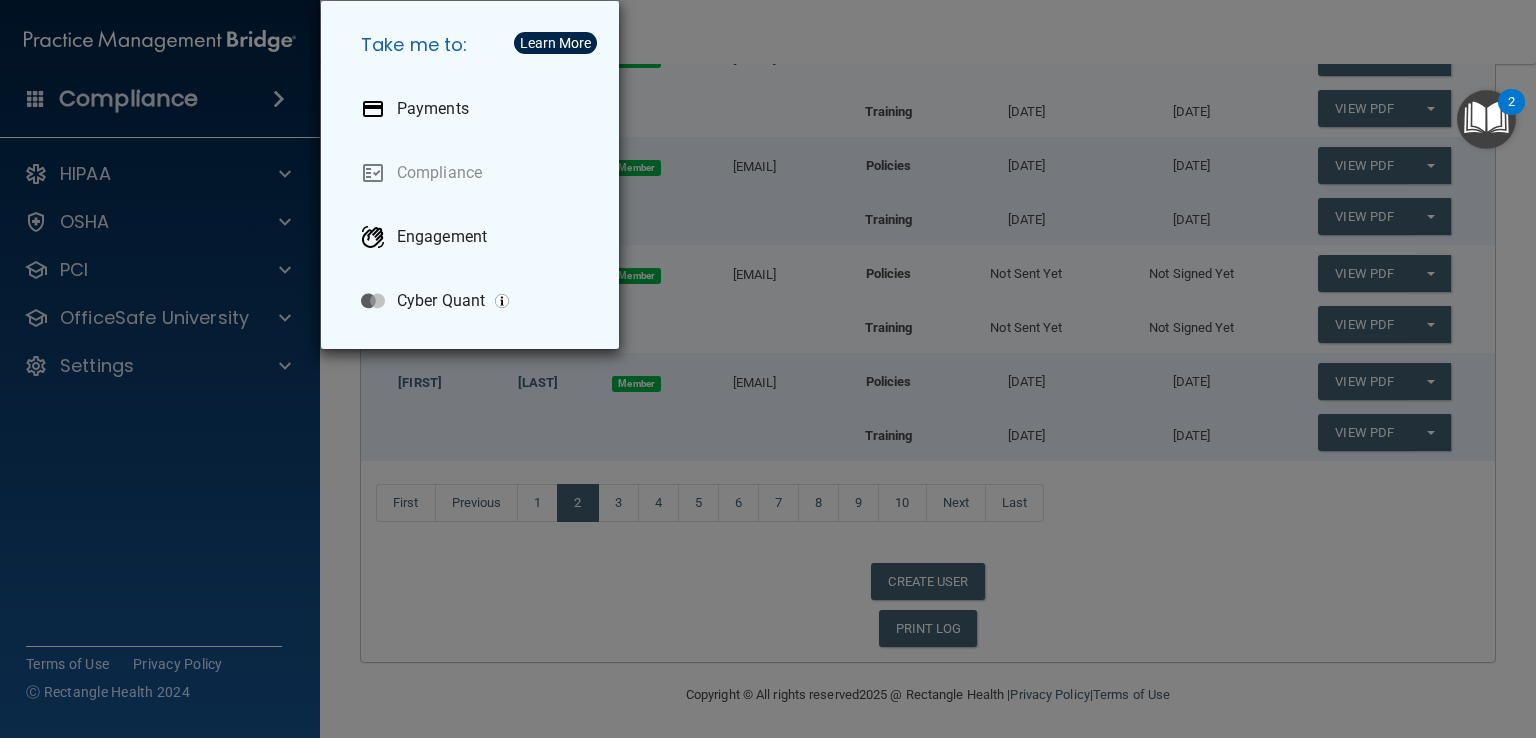 click on "Take me to:             Payments                   Compliance                     Engagement                     Cyber Quant" at bounding box center (768, 369) 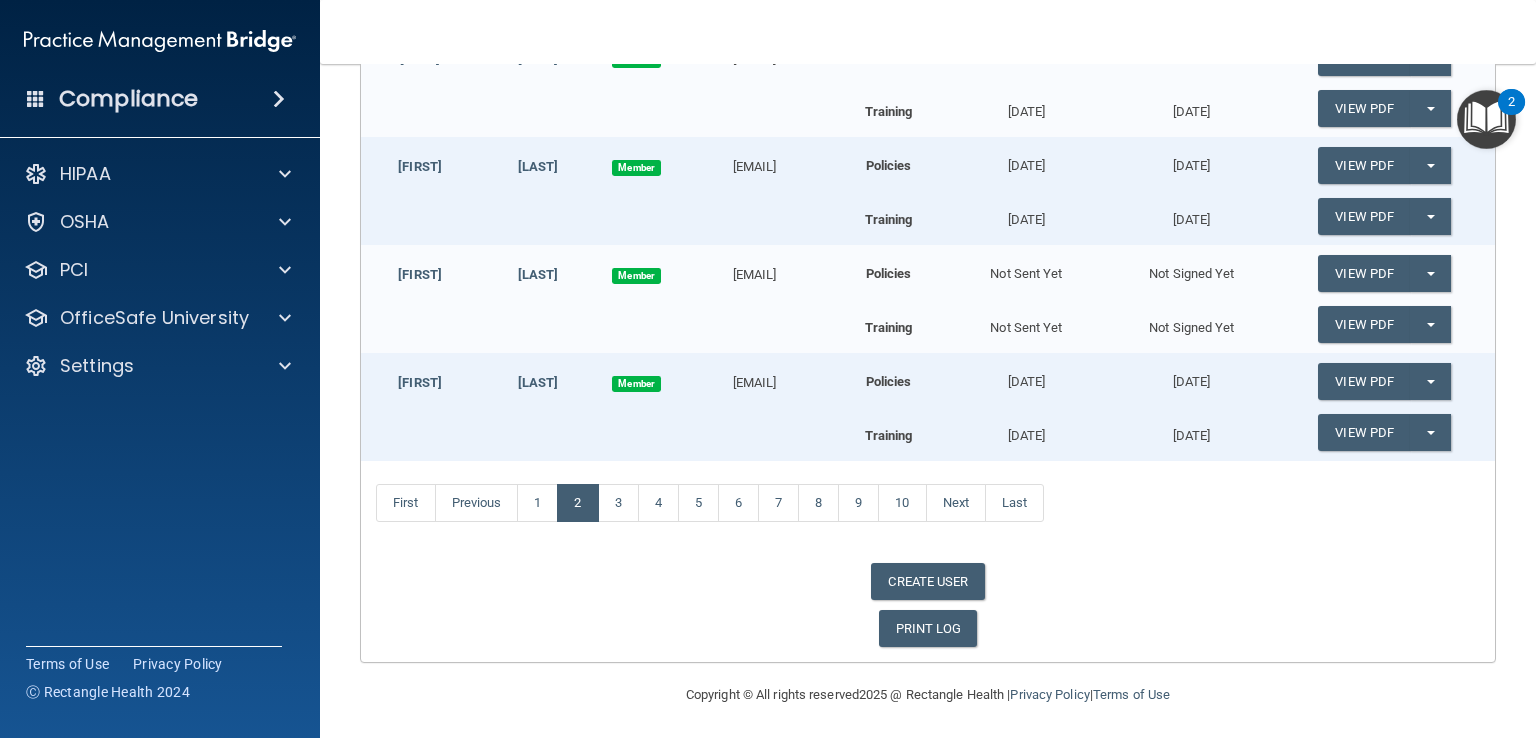 click at bounding box center [279, 99] 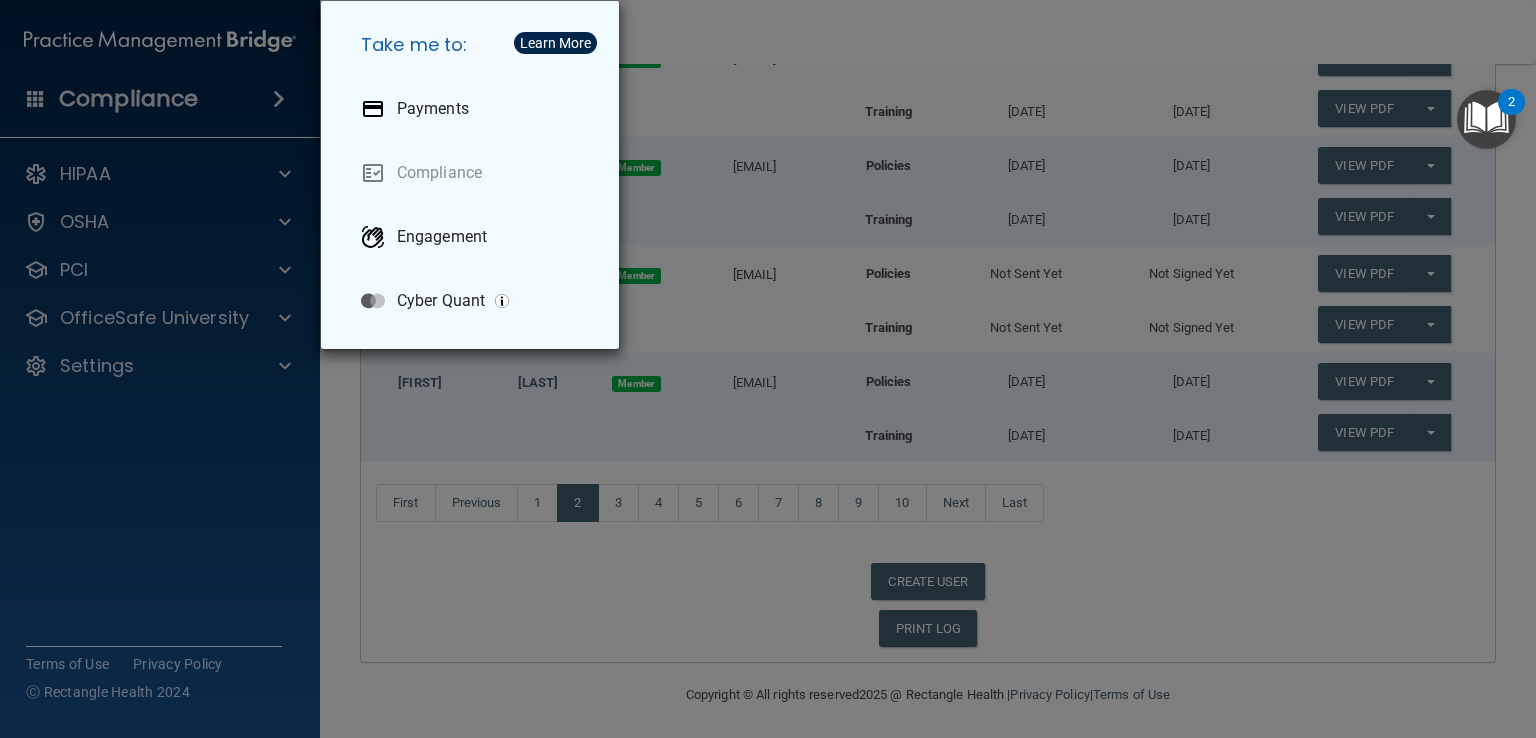 click on "Take me to:             Payments                   Compliance                     Engagement                     Cyber Quant" at bounding box center (768, 369) 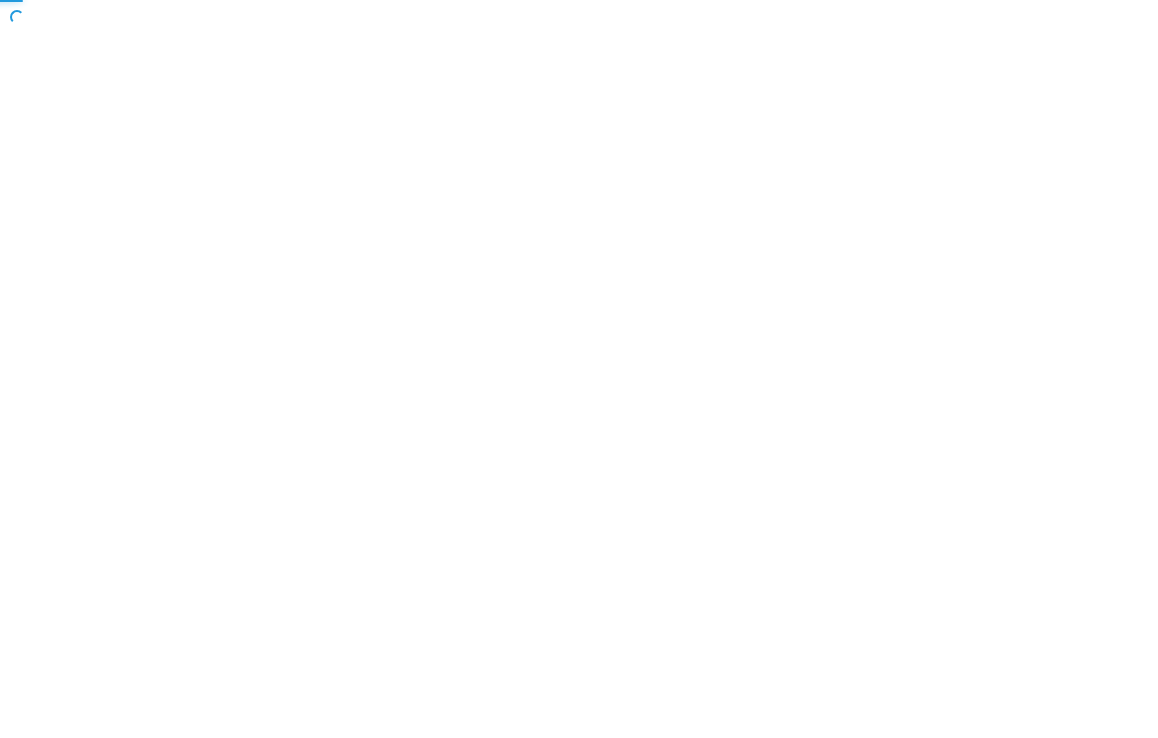 scroll, scrollTop: 0, scrollLeft: 0, axis: both 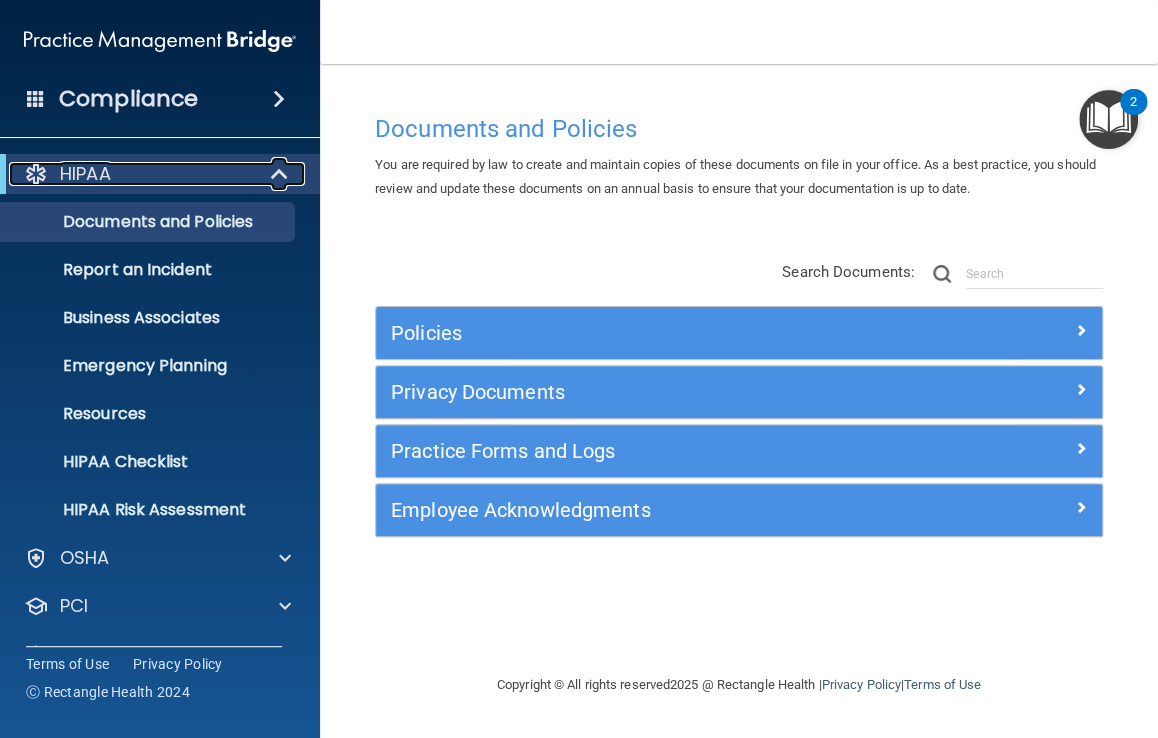 click at bounding box center [281, 174] 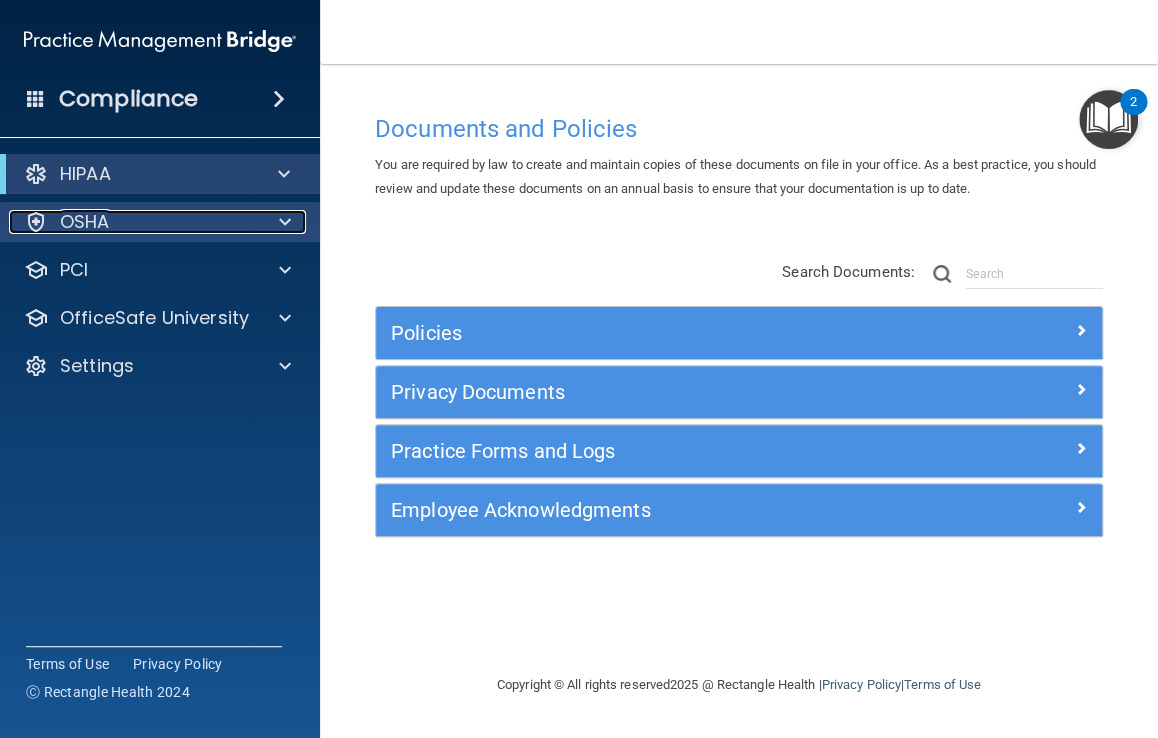 click at bounding box center [285, 222] 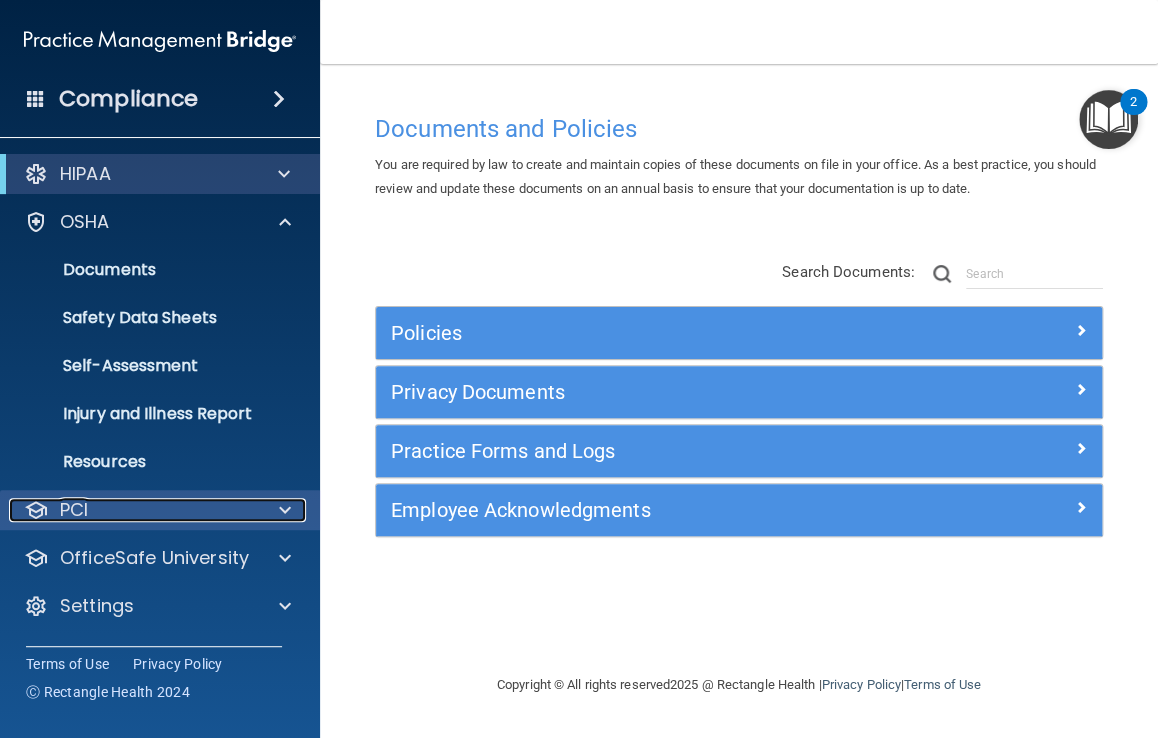 click at bounding box center (282, 510) 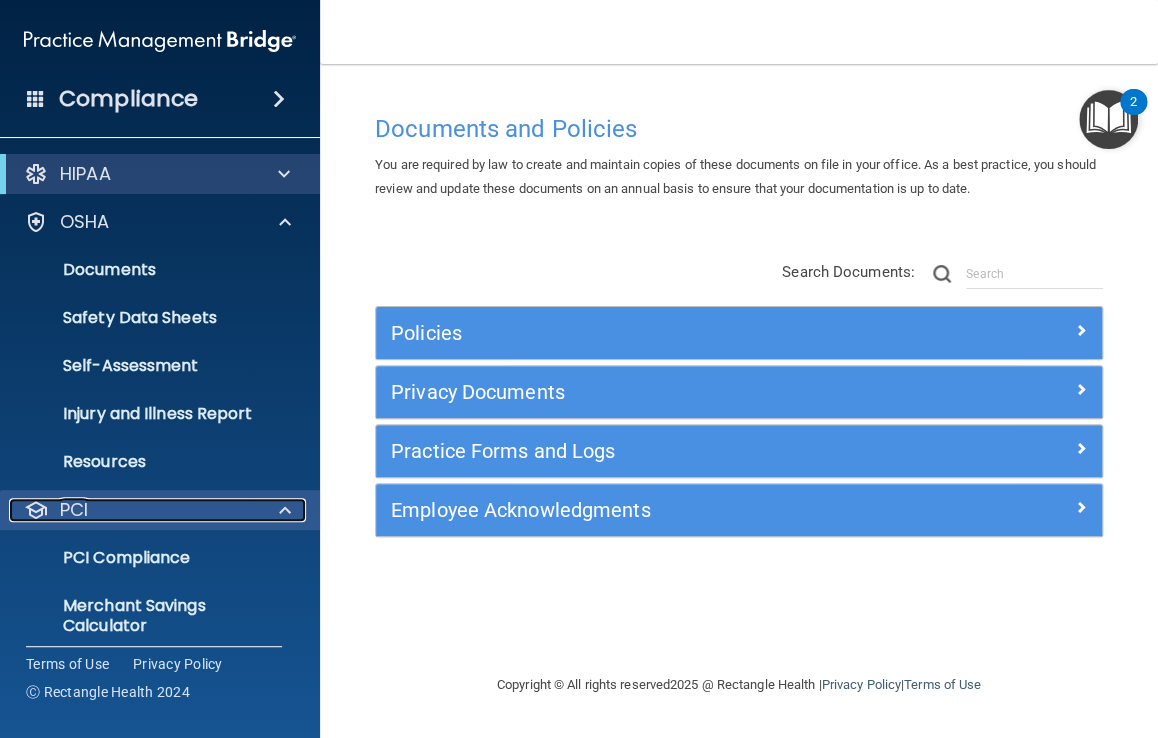 scroll, scrollTop: 112, scrollLeft: 0, axis: vertical 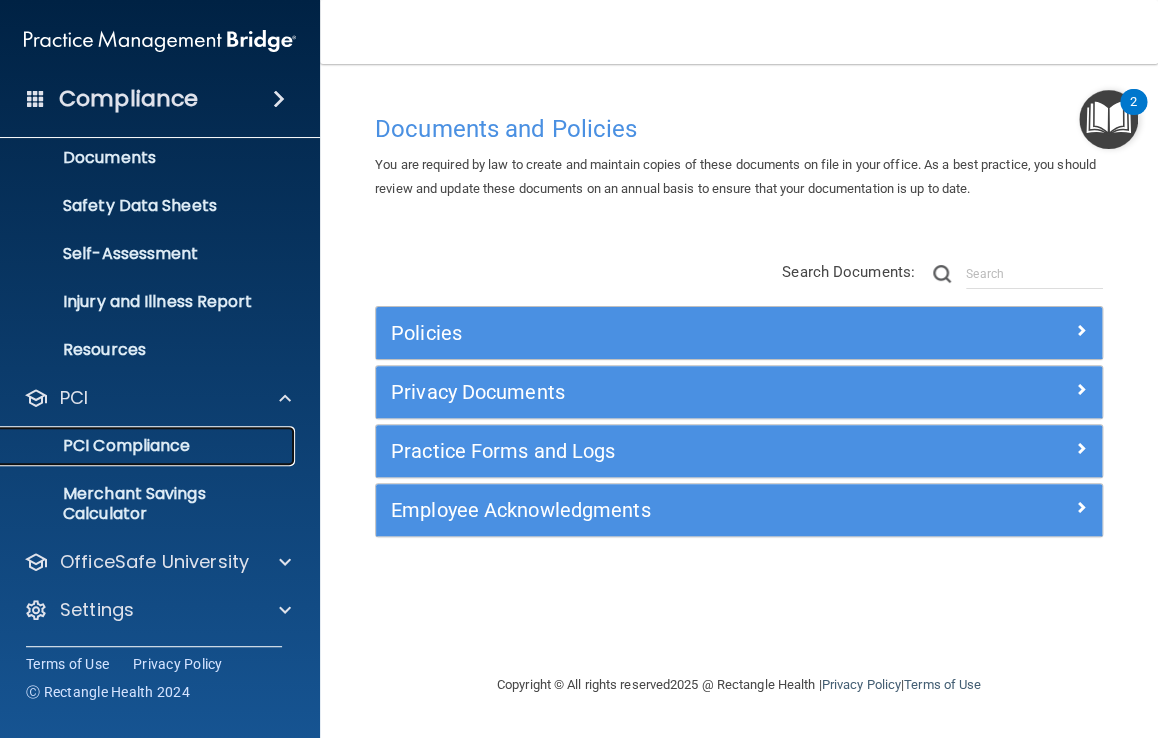 click on "PCI Compliance" at bounding box center [149, 446] 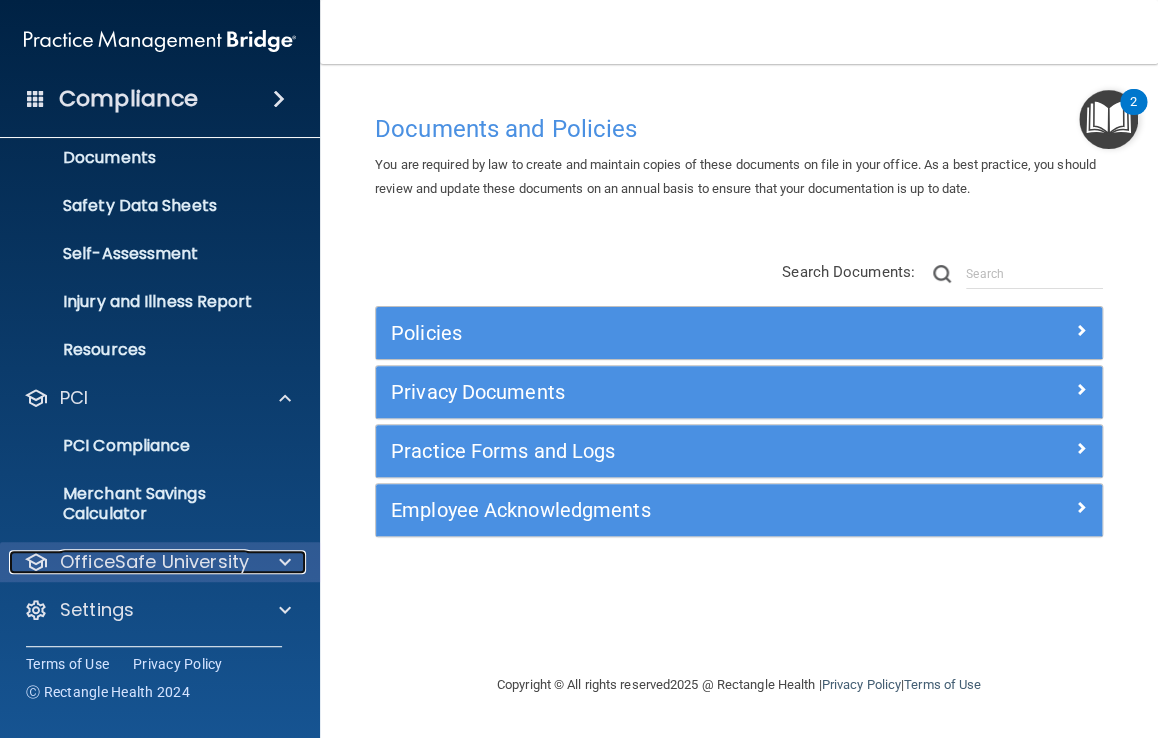 click at bounding box center [285, 562] 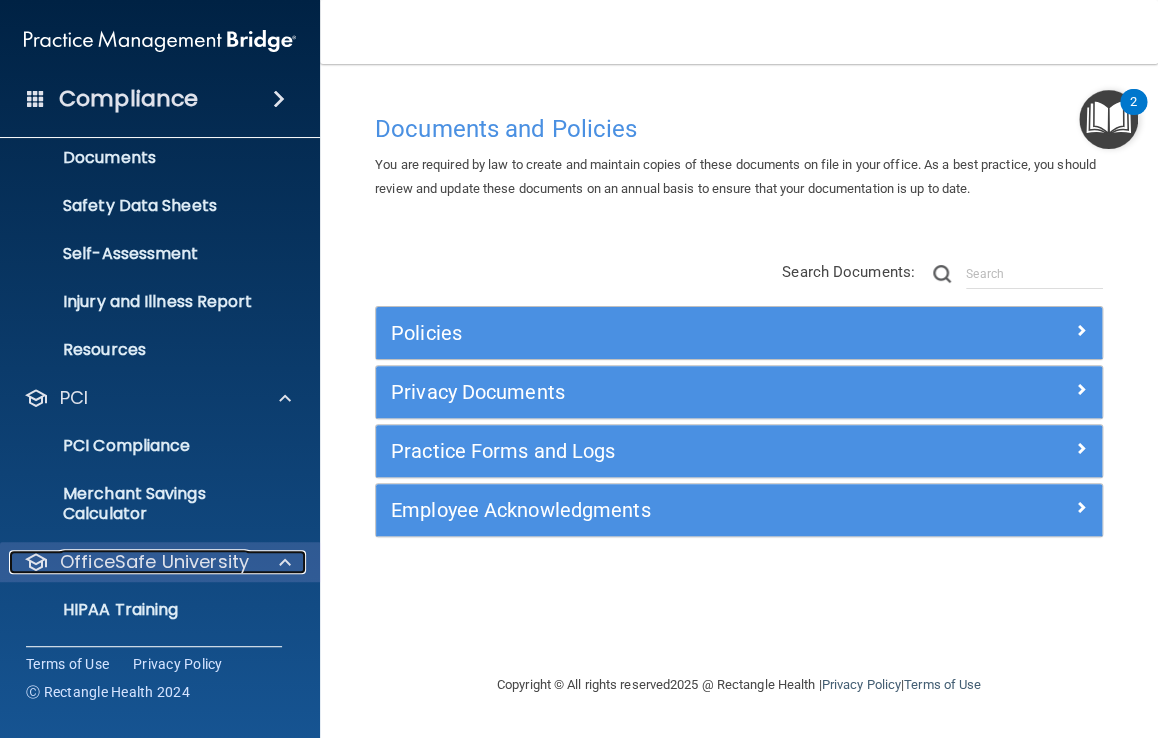 scroll, scrollTop: 256, scrollLeft: 0, axis: vertical 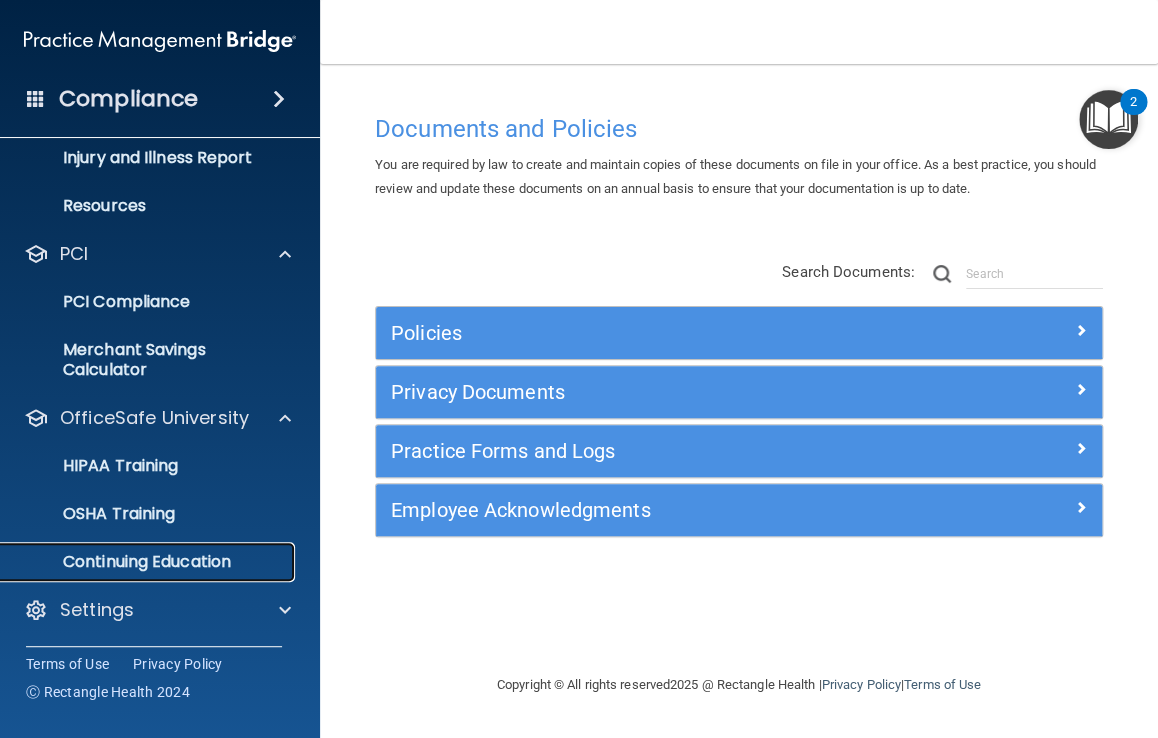 click on "Continuing Education" at bounding box center (149, 562) 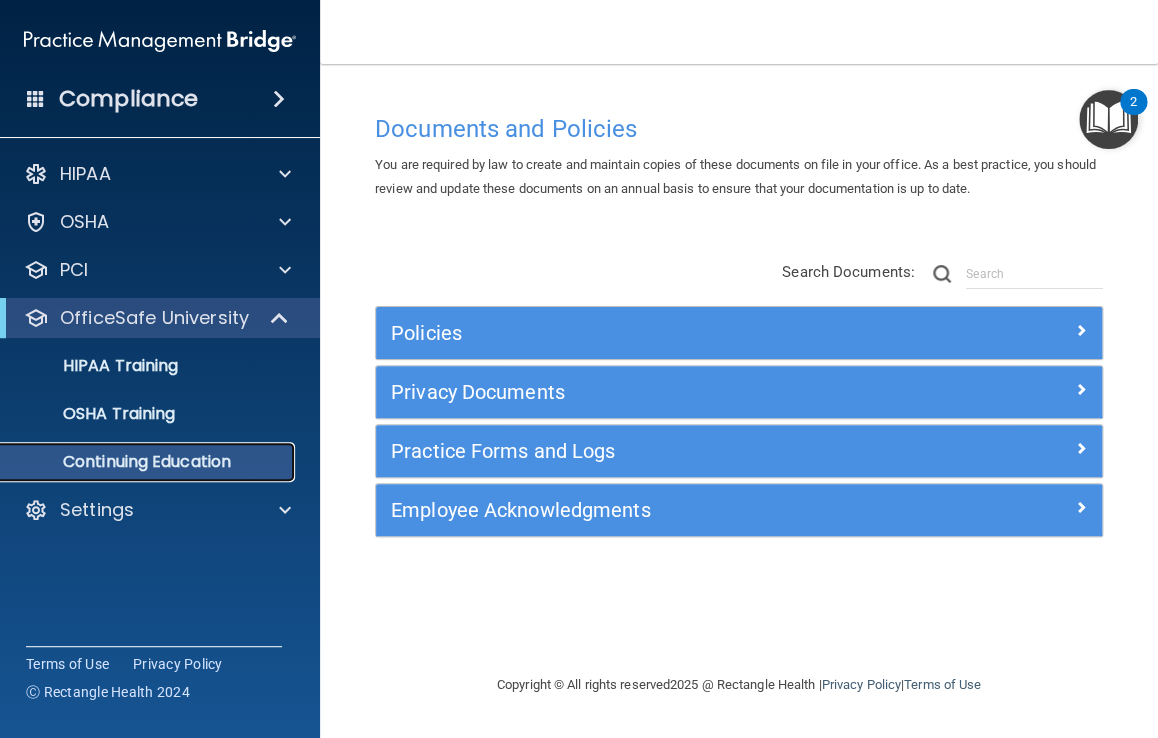 scroll, scrollTop: 0, scrollLeft: 0, axis: both 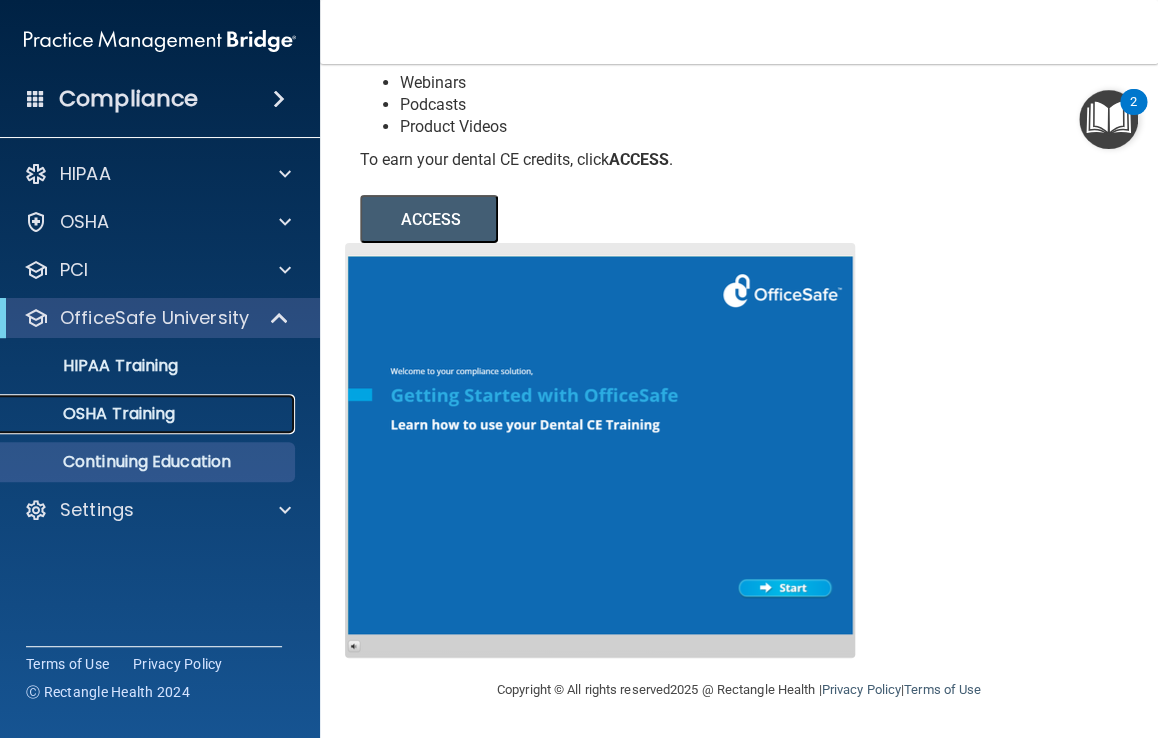 click on "OSHA Training" at bounding box center [94, 414] 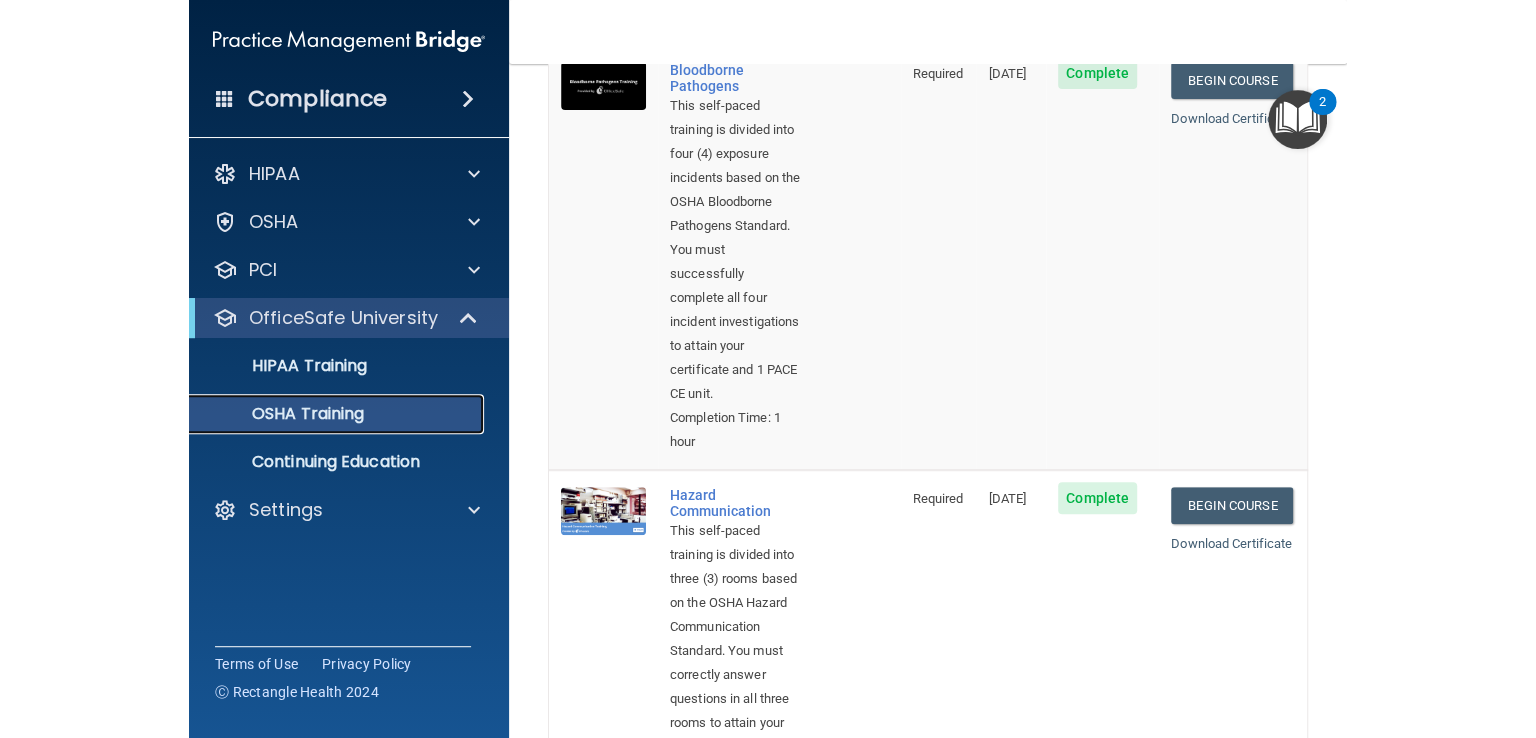 scroll, scrollTop: 0, scrollLeft: 0, axis: both 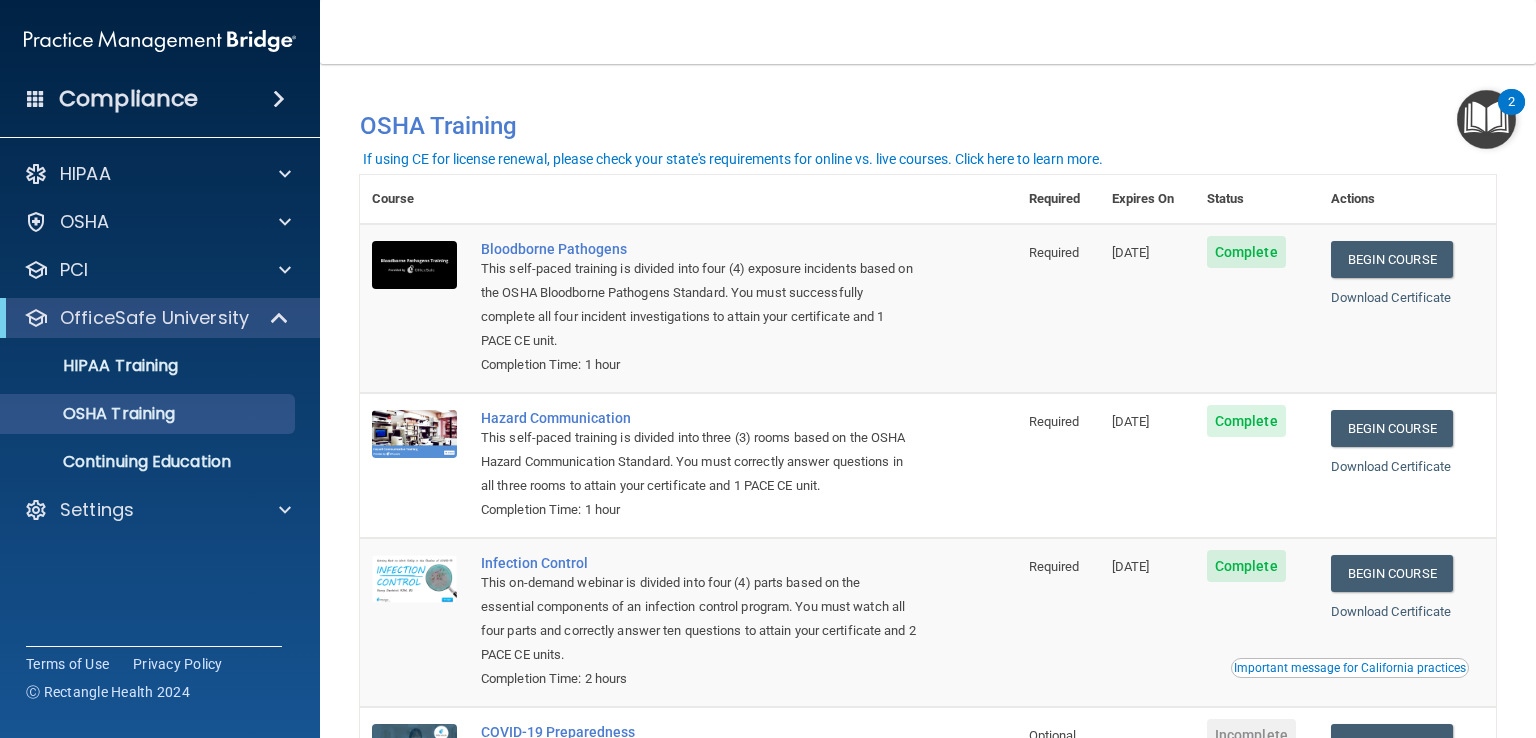 click on "You have a course that has expired or is incomplete. Please complete the course to get your certification.             You have a course that will expire soon. Please complete the course to get your certification.      OSHA Training               Course    Required  Expires On  Status  Actions                     Bloodborne Pathogens     This self-paced training is divided into four (4) exposure incidents based on the OSHA Bloodborne Pathogens Standard. You must successfully complete all four incident investigations to attain your certificate and 1 PACE CE unit.    Completion Time: 1 hour      Required      [DATE]           Complete        Begin Course       Download Certificate                       Hazard Communication     This self-paced training is divided into three (3) rooms based on the OSHA Hazard Communication Standard. You must correctly answer questions in all three rooms to attain your certificate and 1 PACE CE unit.    Completion Time: 1 hour      Required      [DATE]" at bounding box center [928, 401] 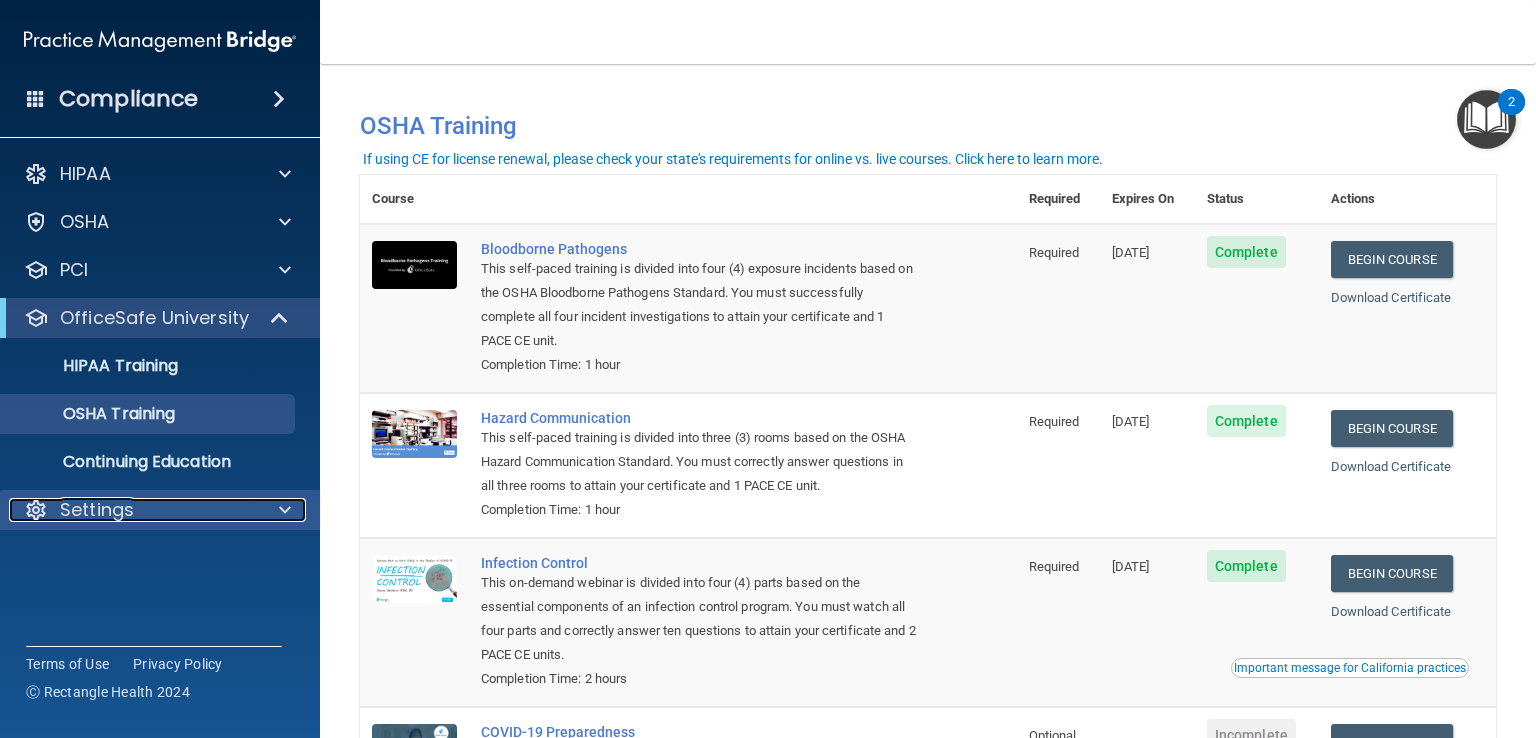 click at bounding box center [285, 510] 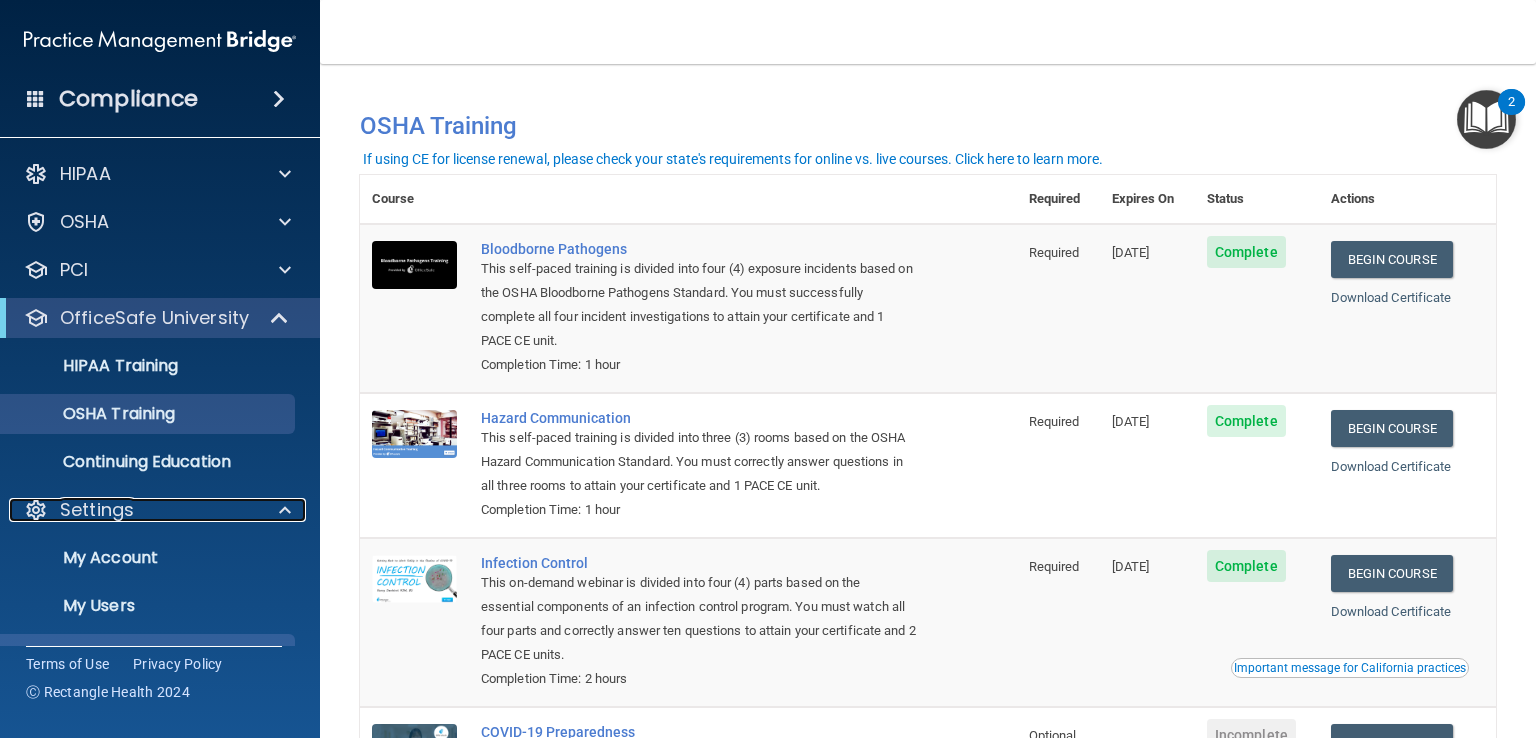 scroll, scrollTop: 92, scrollLeft: 0, axis: vertical 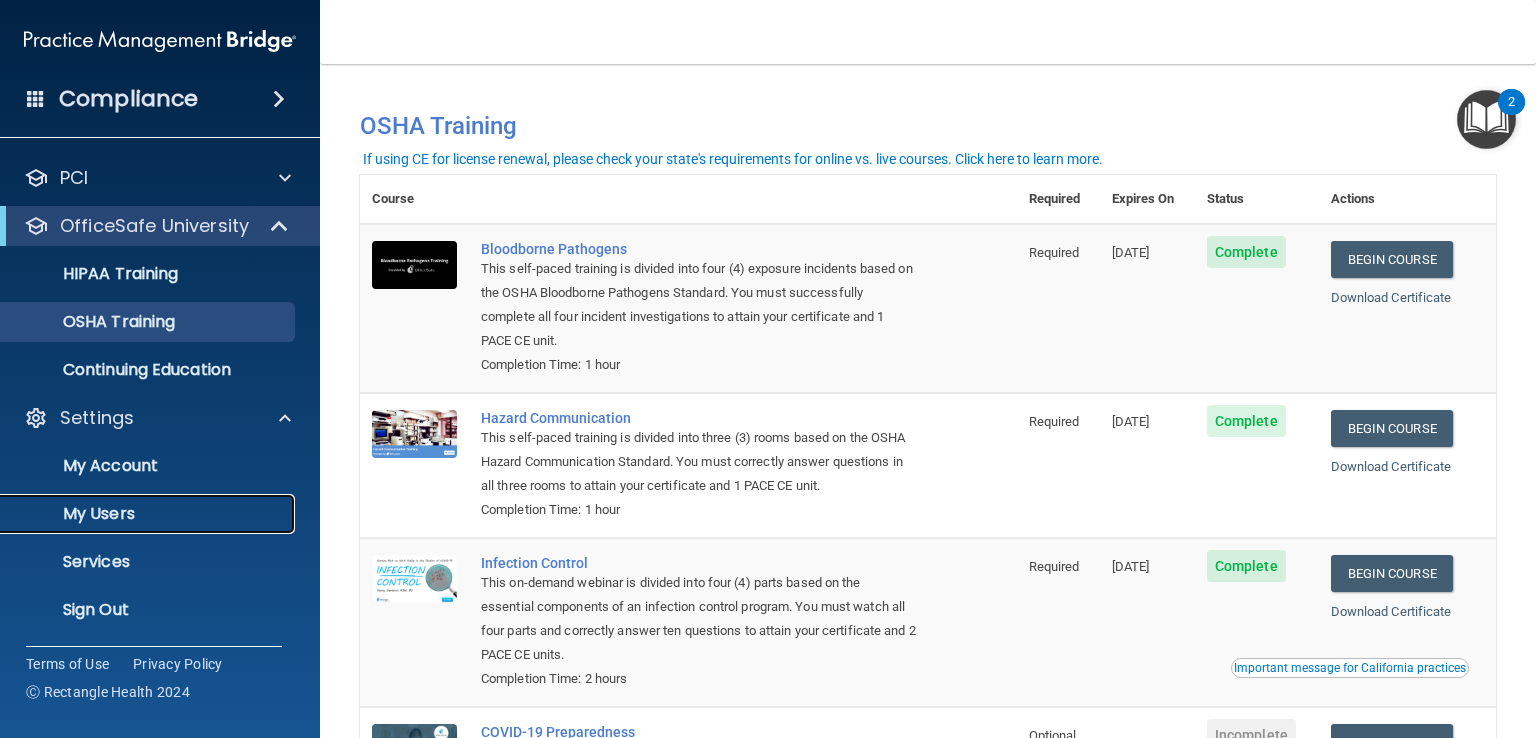 click on "My Users" at bounding box center [149, 514] 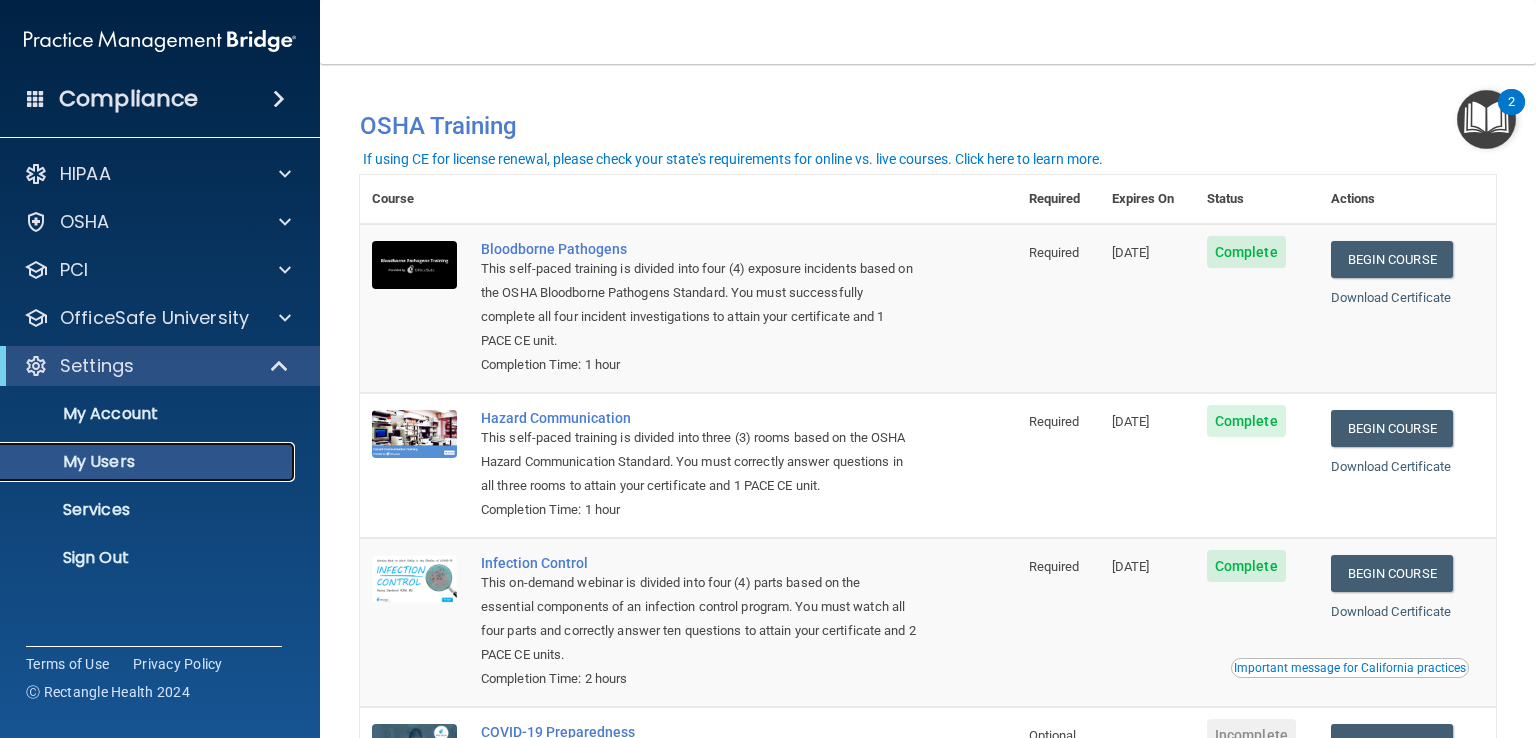 scroll, scrollTop: 0, scrollLeft: 0, axis: both 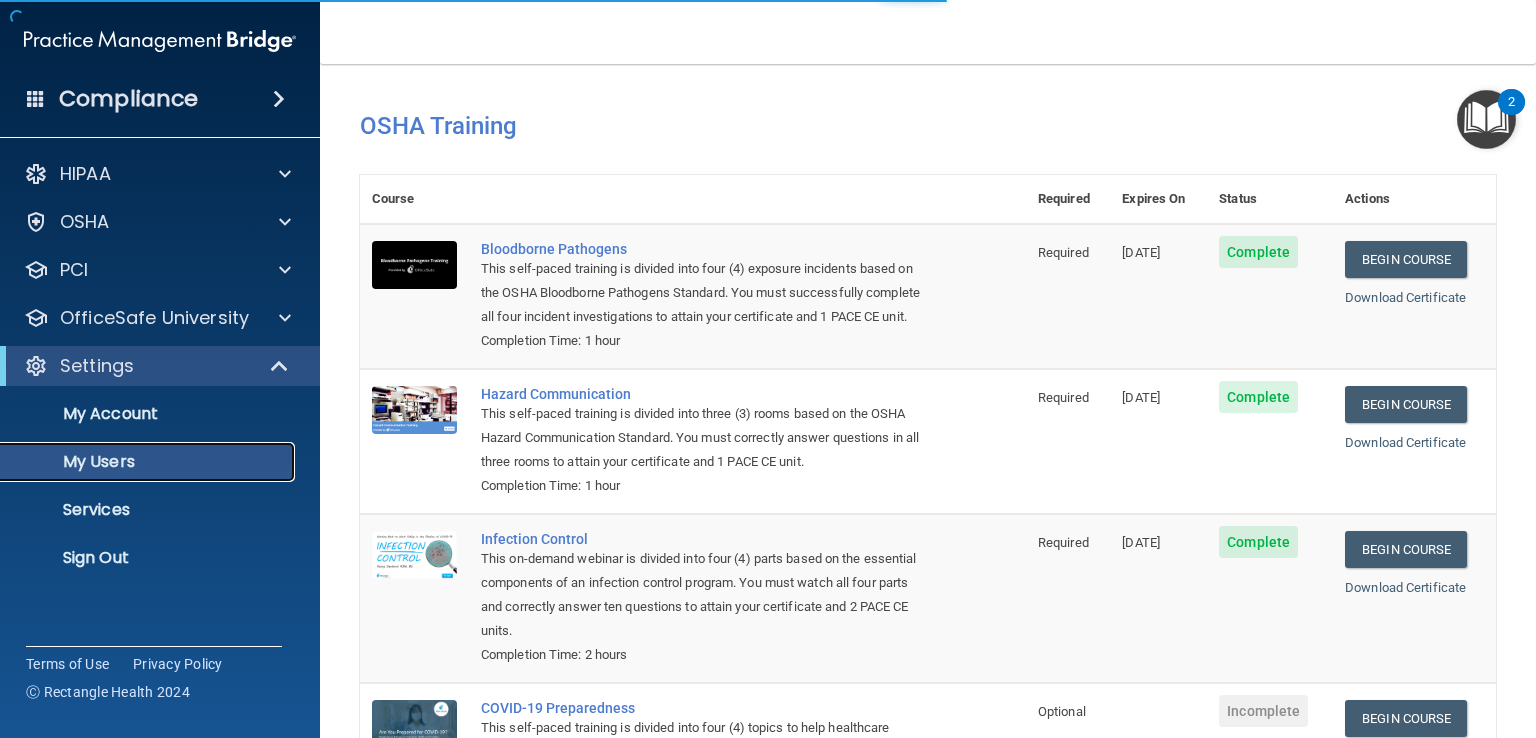 select on "20" 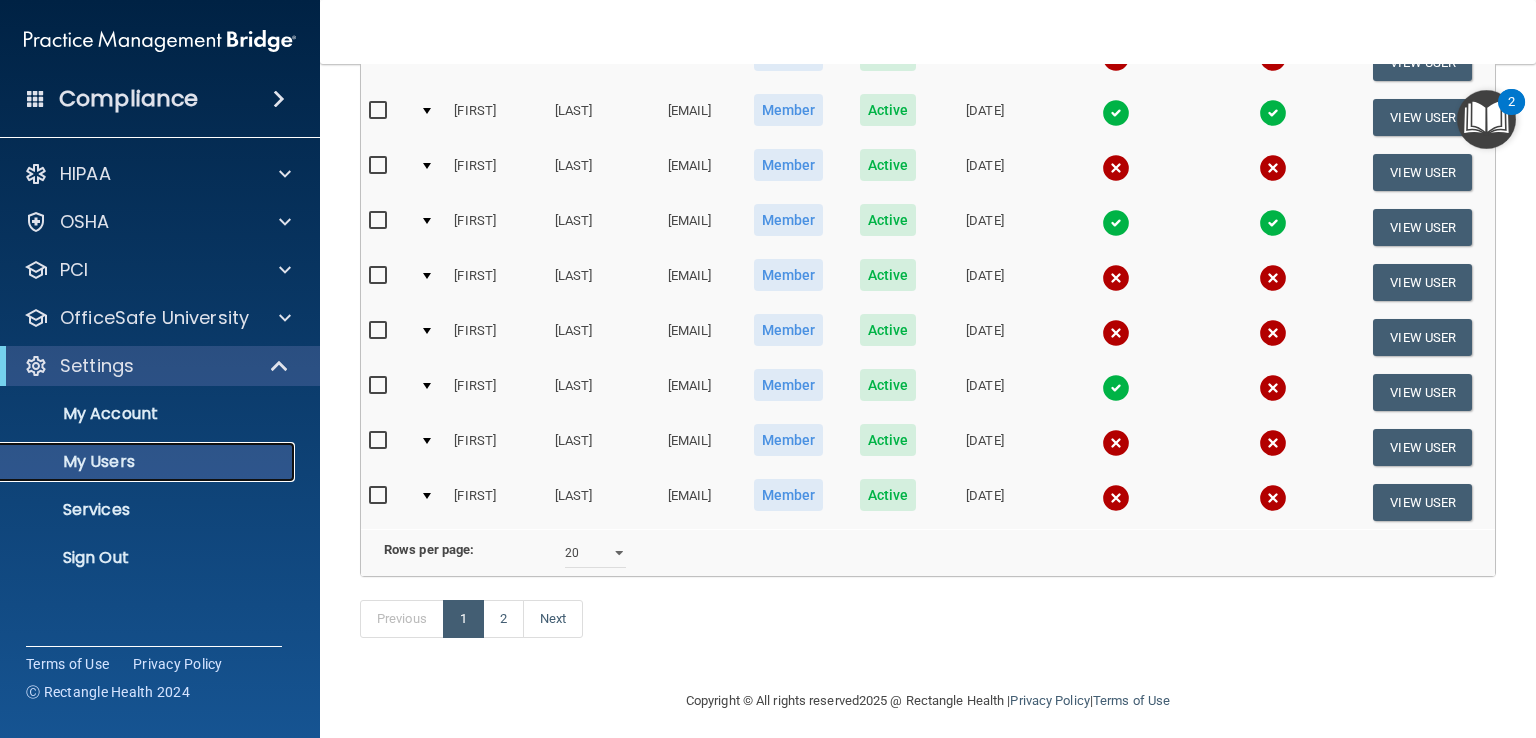 scroll, scrollTop: 928, scrollLeft: 0, axis: vertical 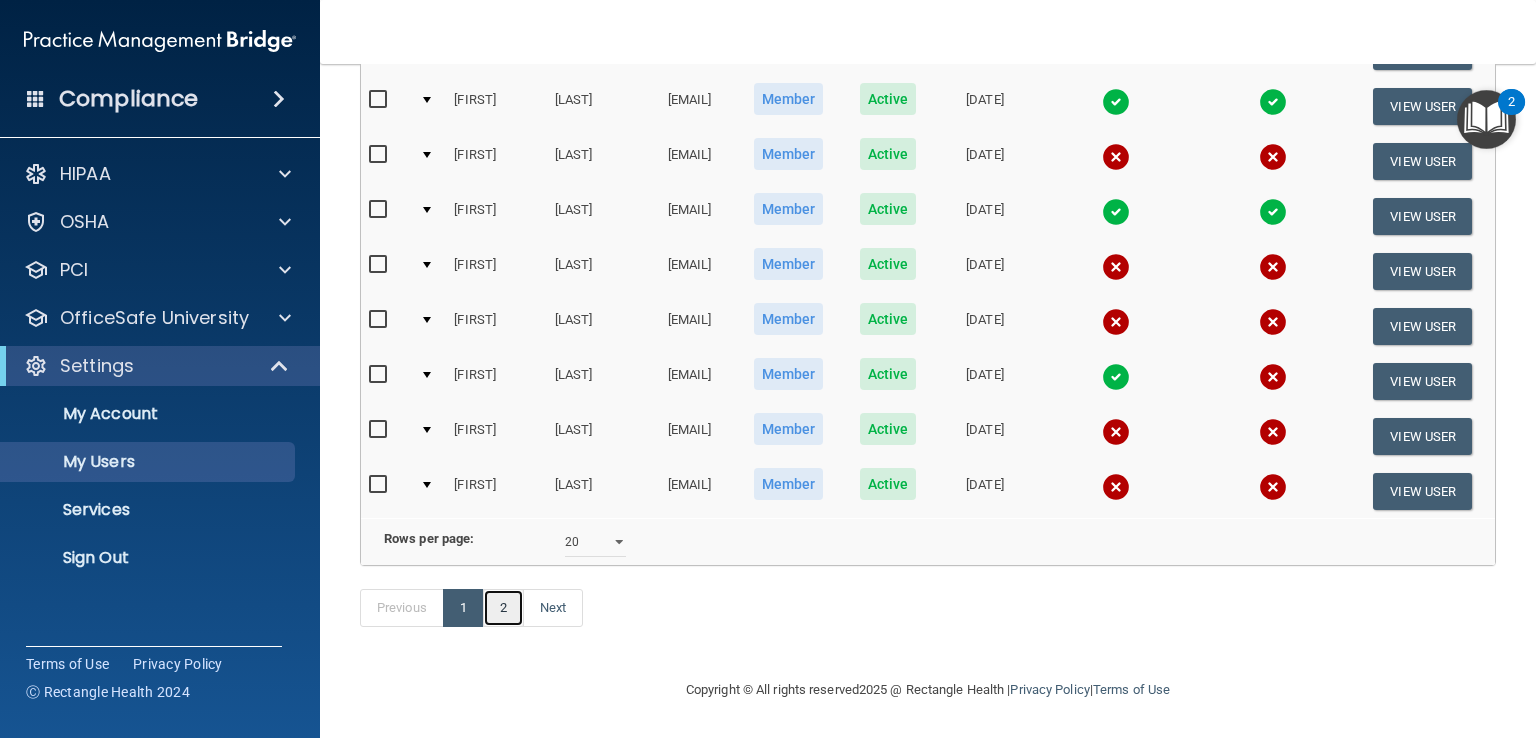 click on "2" at bounding box center [503, 608] 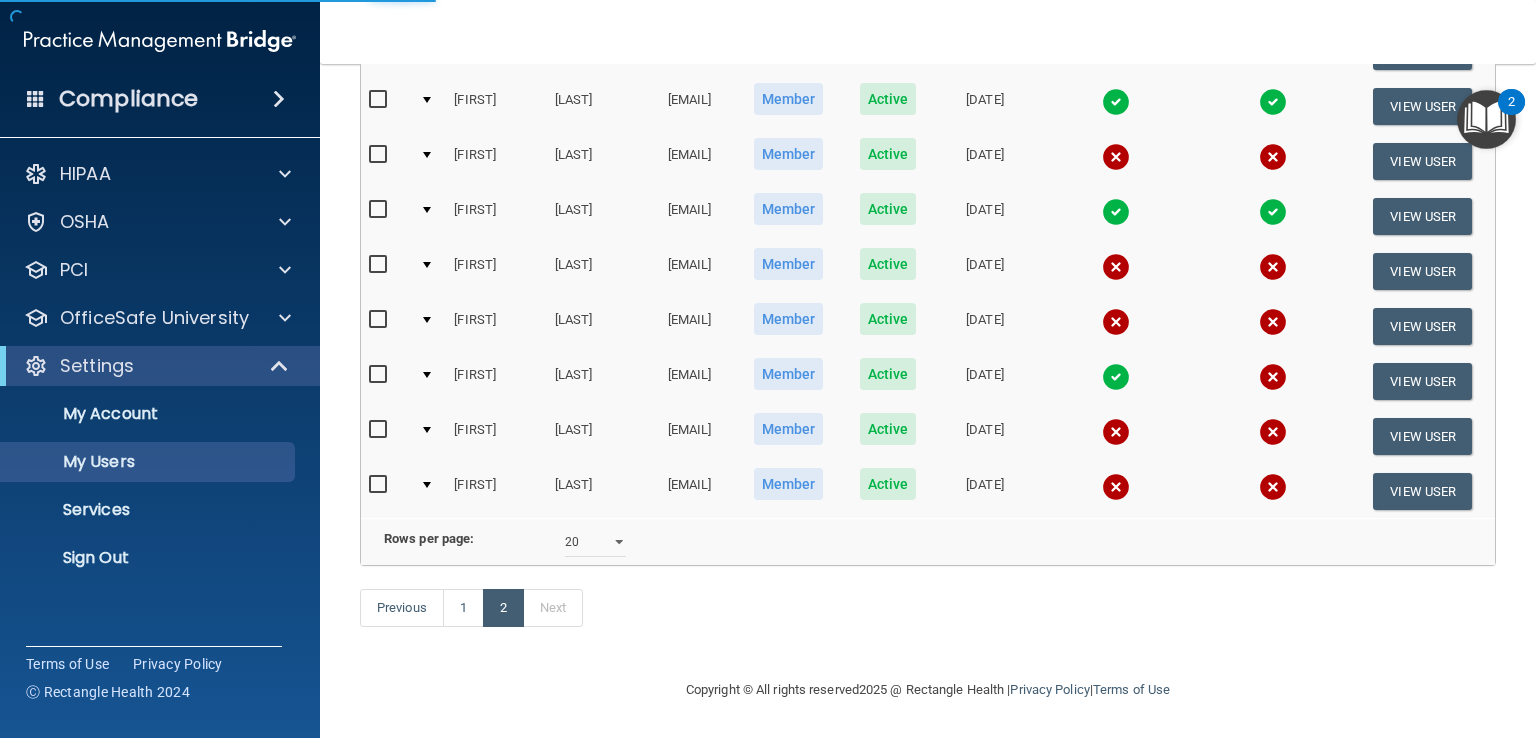 select on "20" 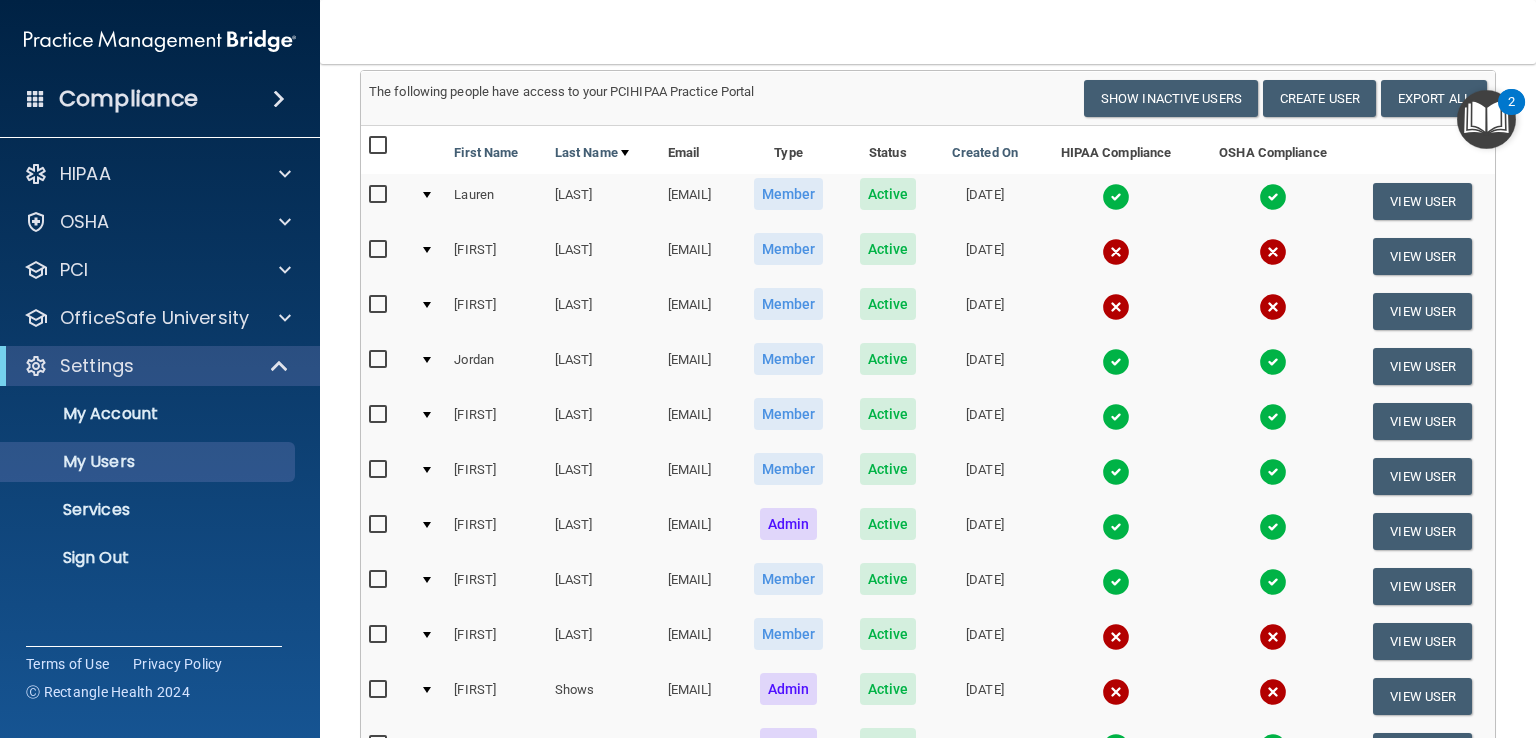 scroll, scrollTop: 0, scrollLeft: 0, axis: both 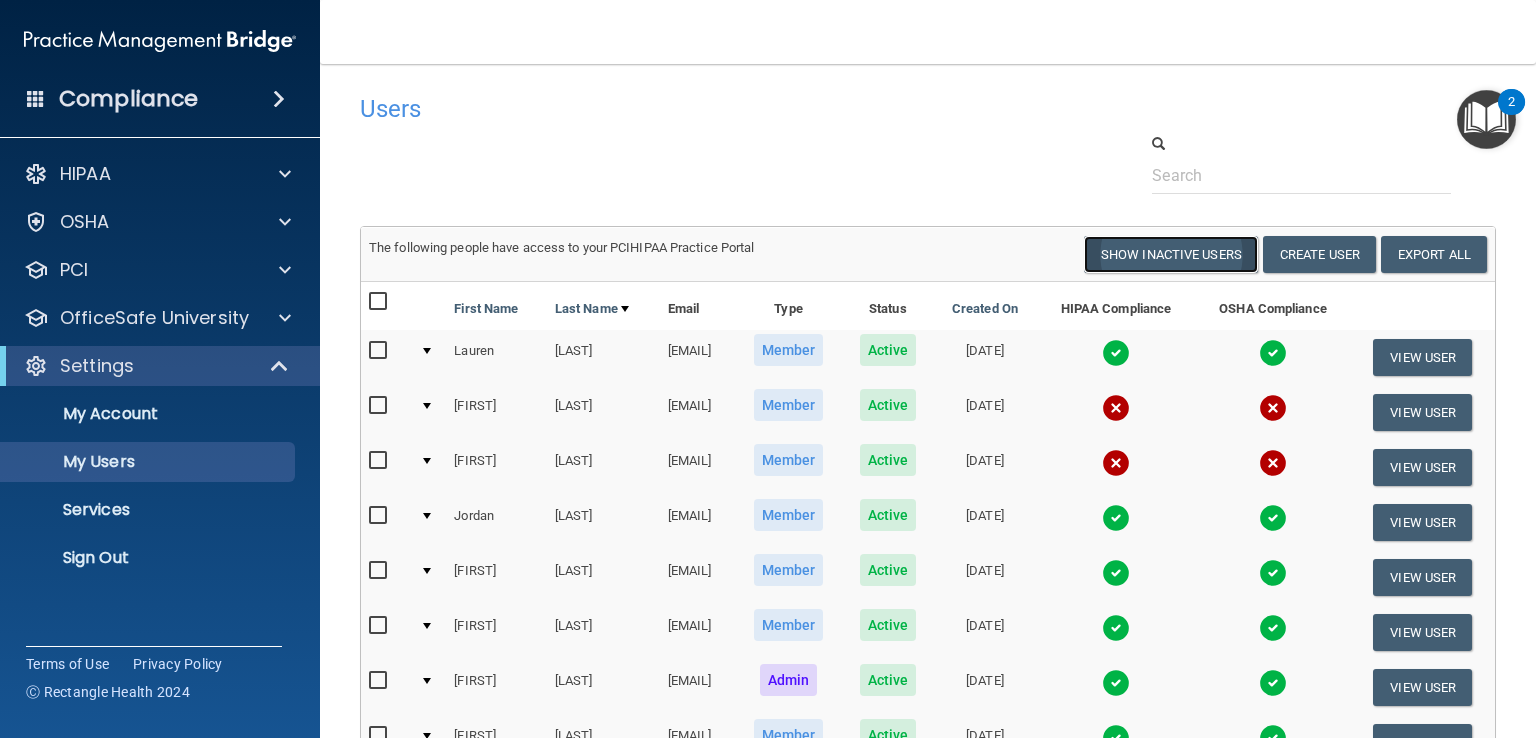 click on "Show Inactive Users" at bounding box center (1171, 254) 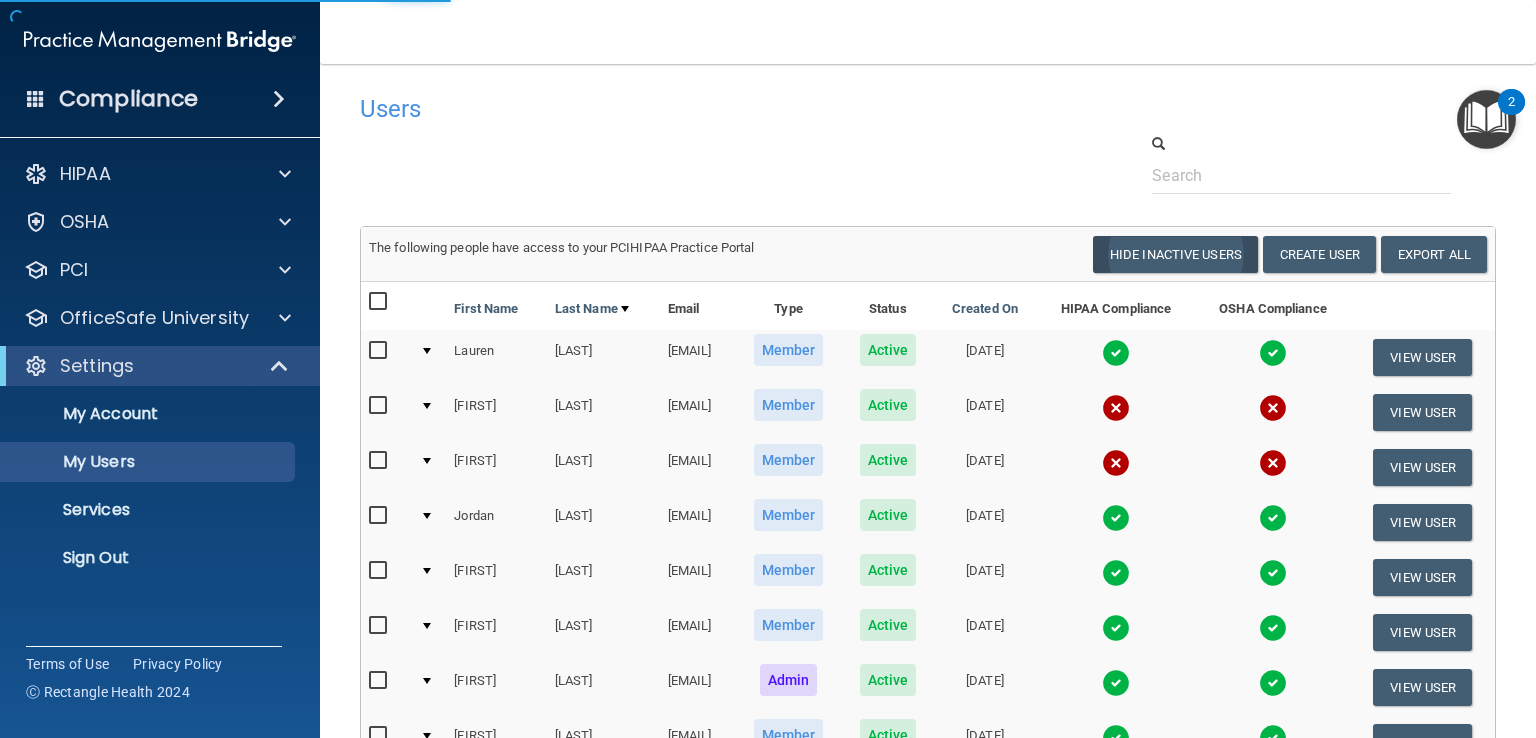 select on "20" 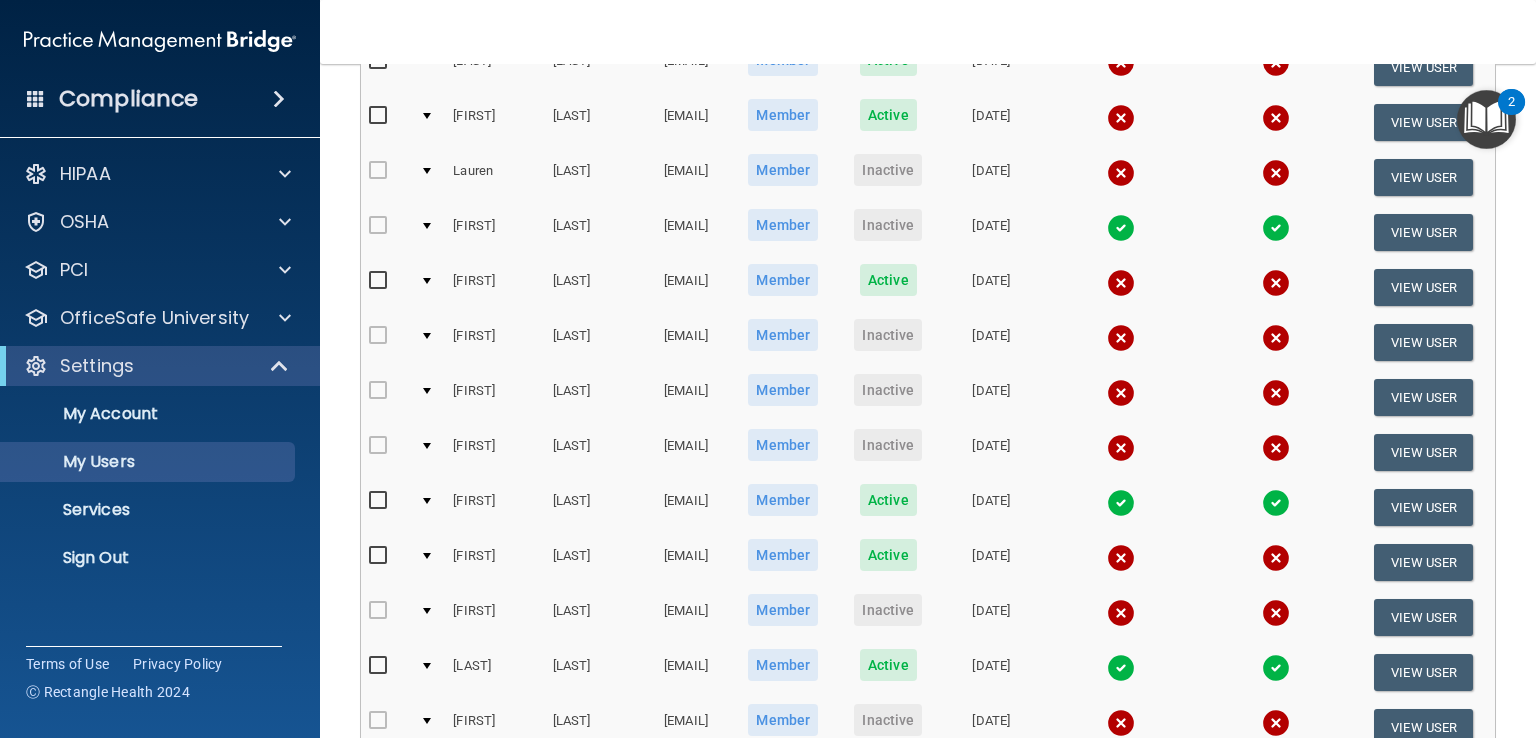 scroll, scrollTop: 0, scrollLeft: 0, axis: both 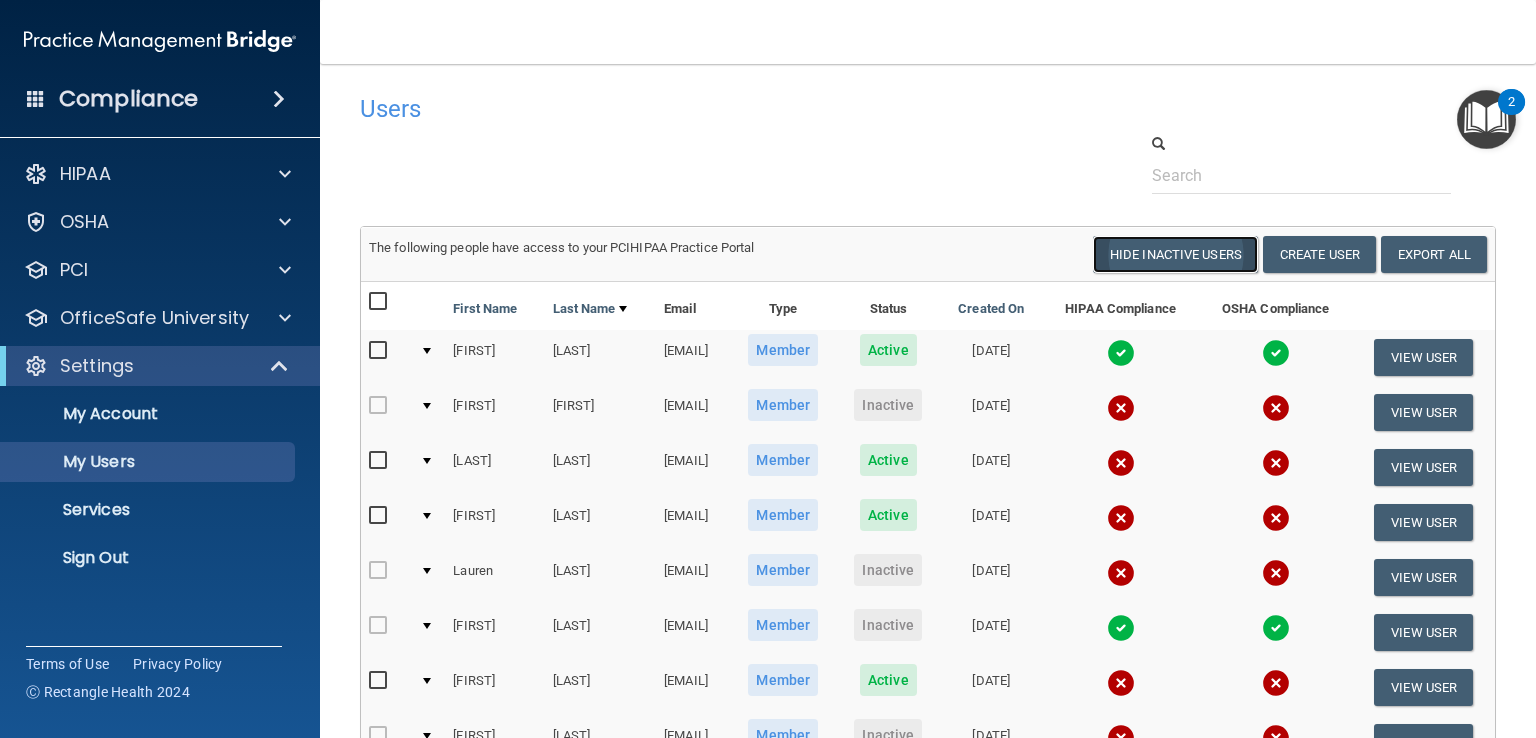 click on "Hide Inactive Users" at bounding box center (1175, 254) 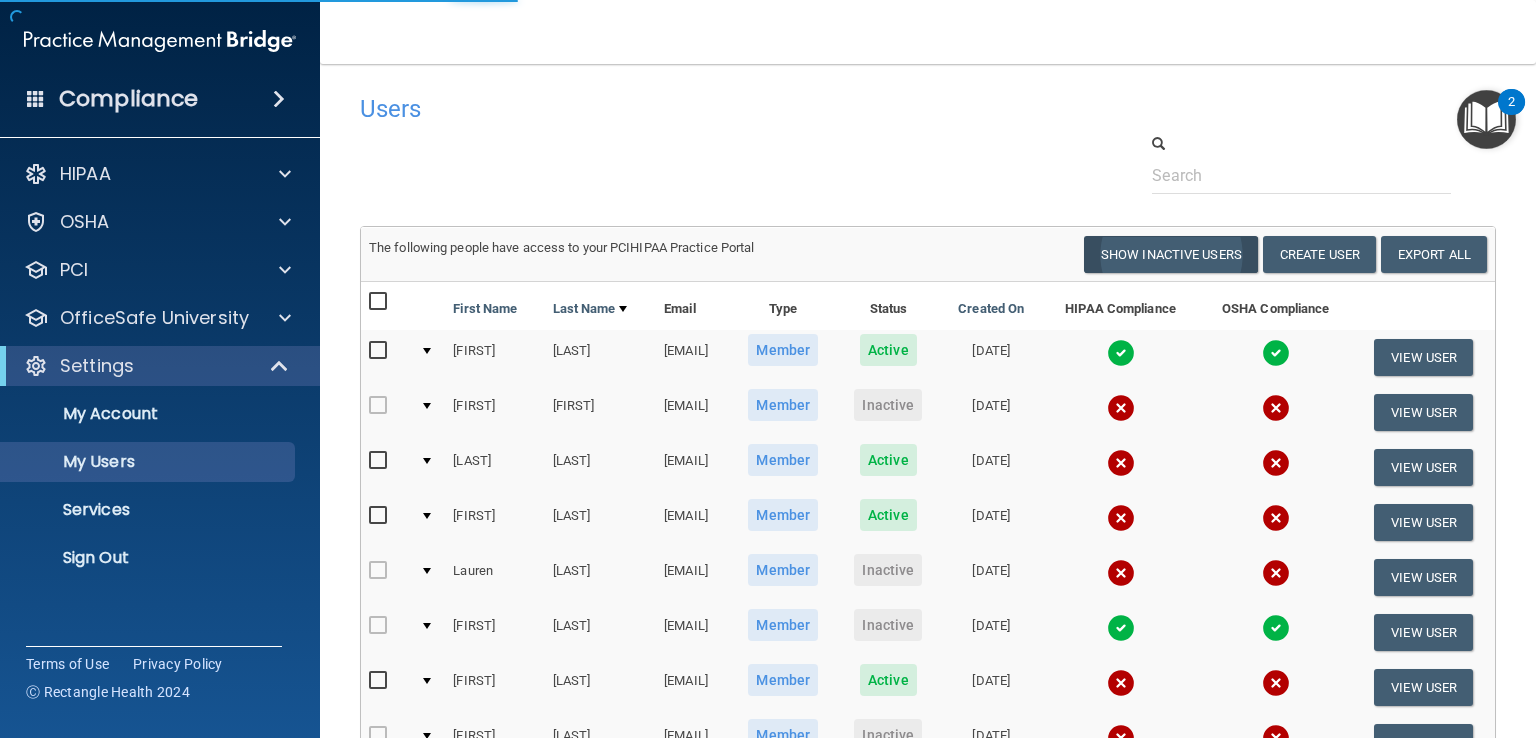 select on "20" 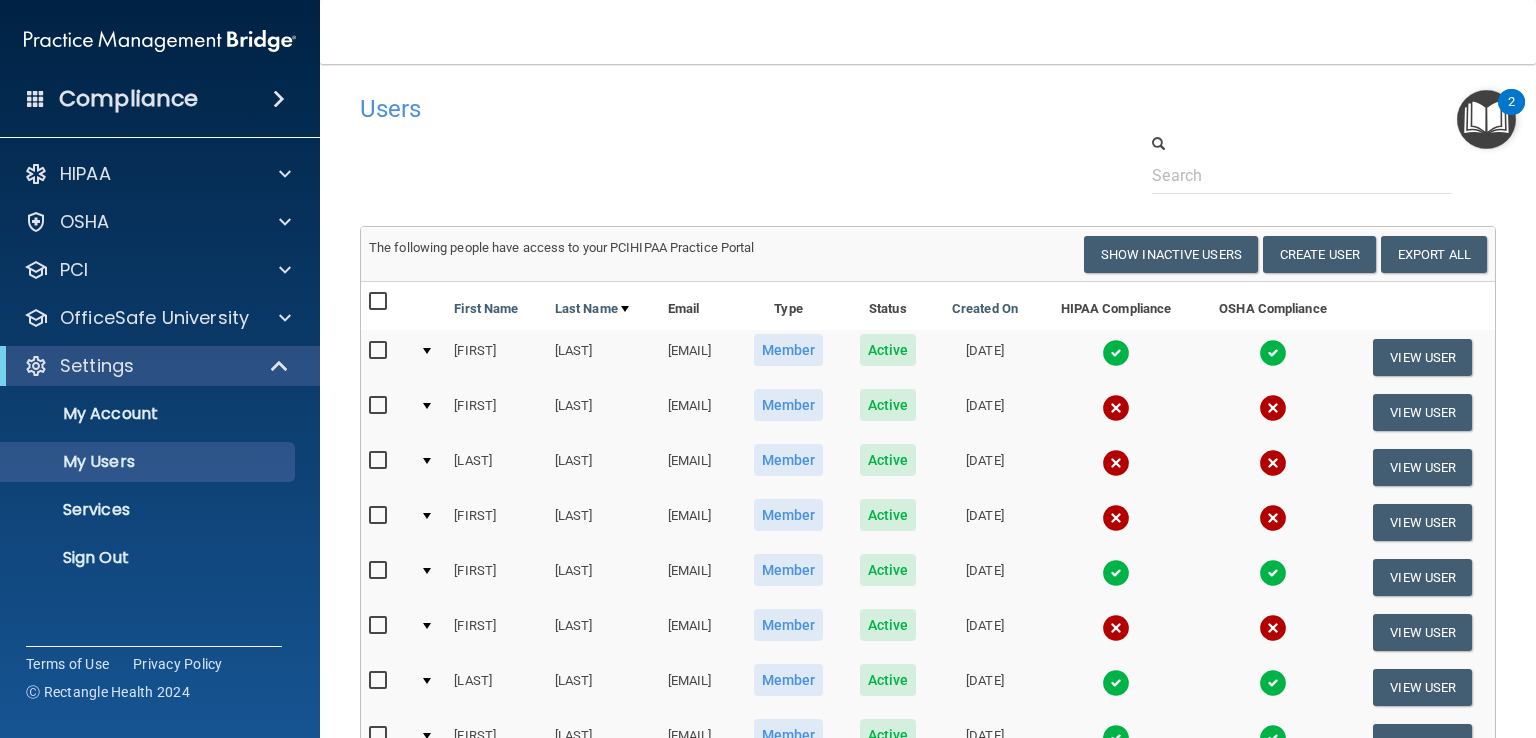 scroll, scrollTop: 500, scrollLeft: 0, axis: vertical 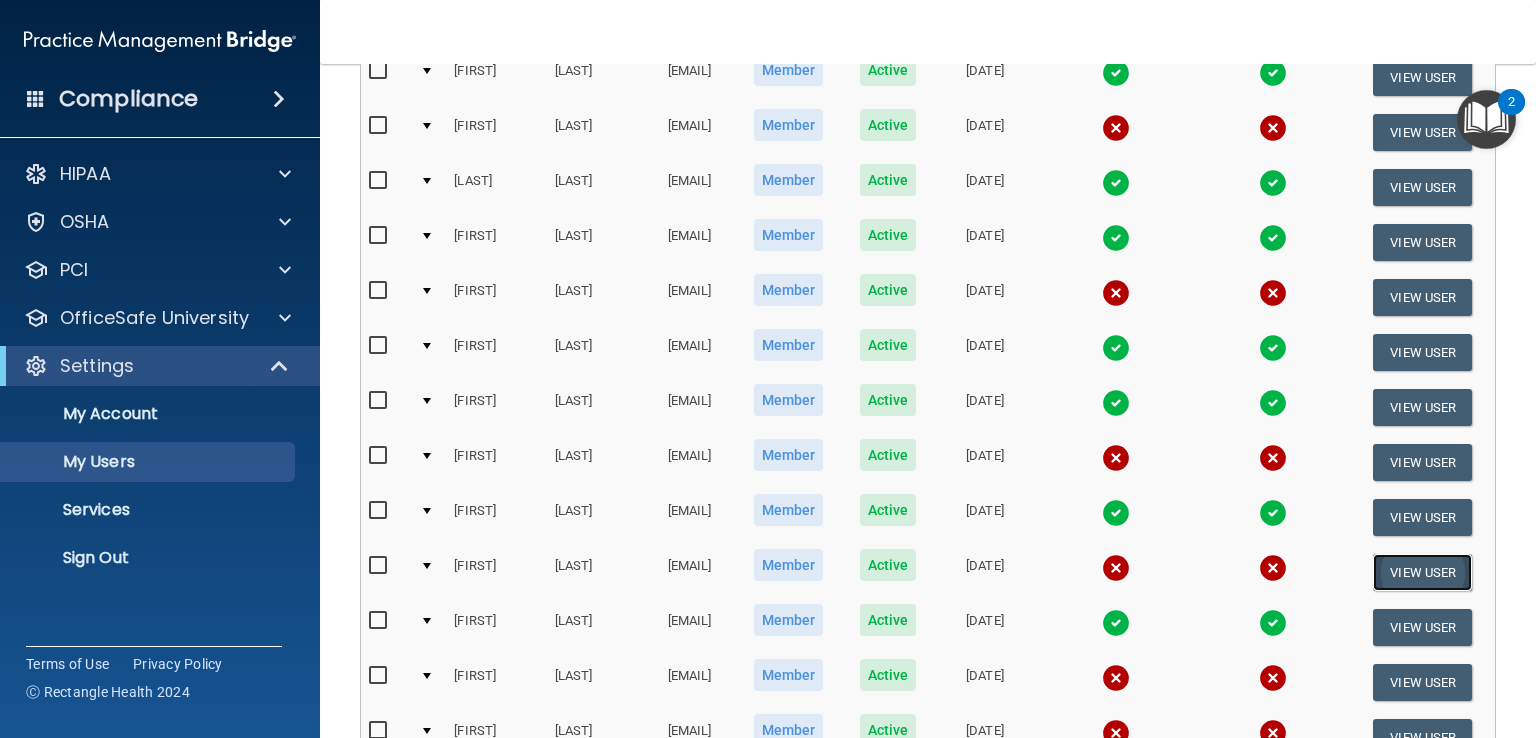 click on "View User" at bounding box center (1422, 572) 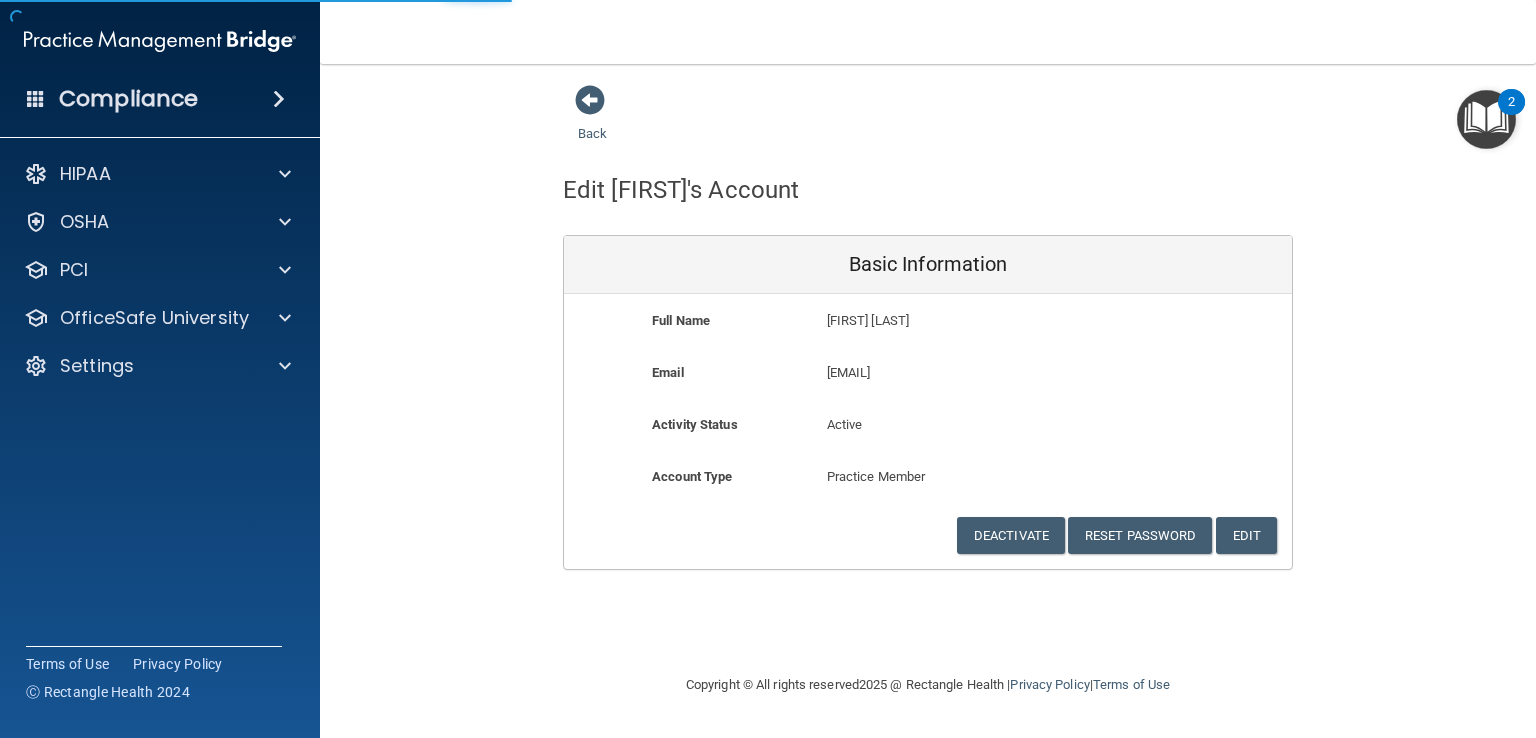 scroll, scrollTop: 0, scrollLeft: 0, axis: both 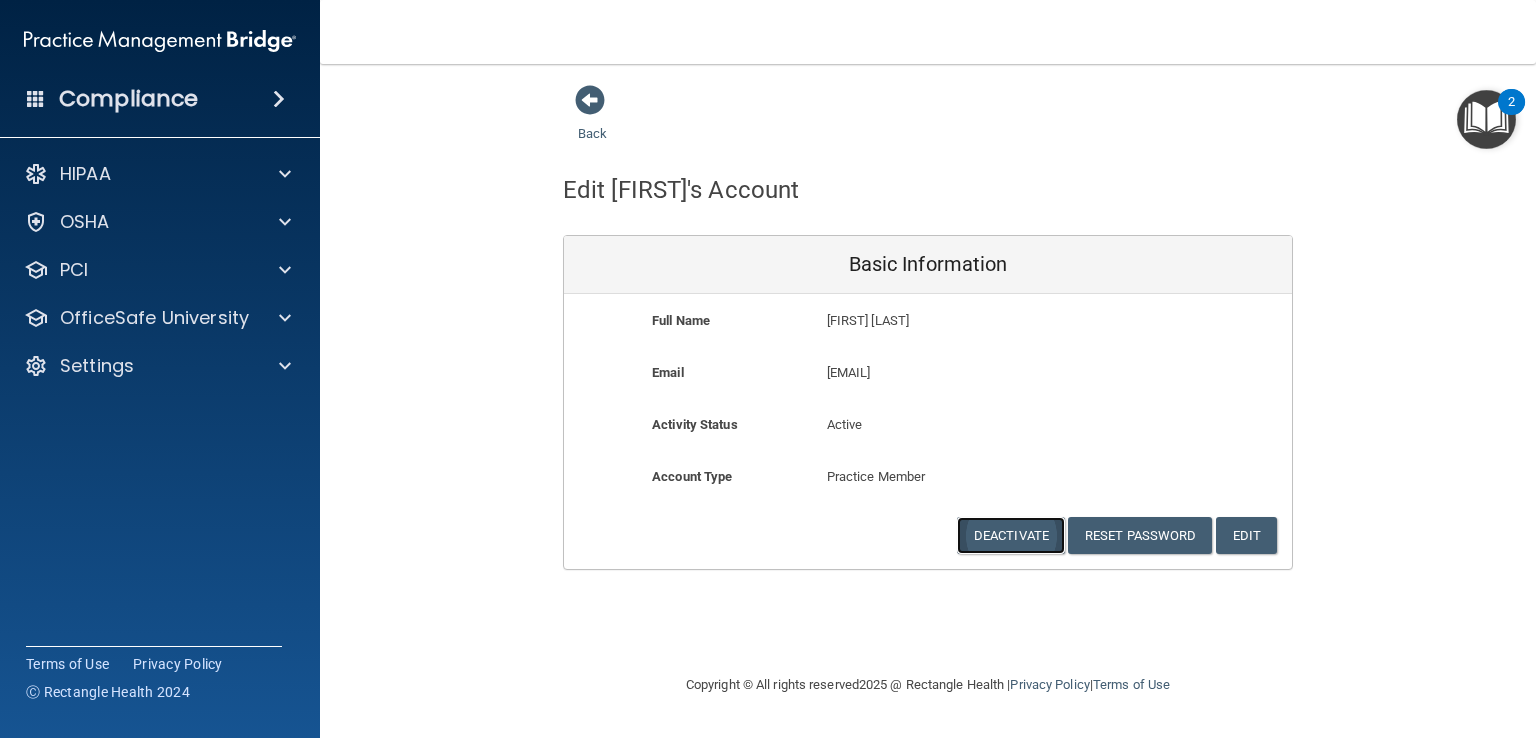 click on "Deactivate" at bounding box center (1011, 535) 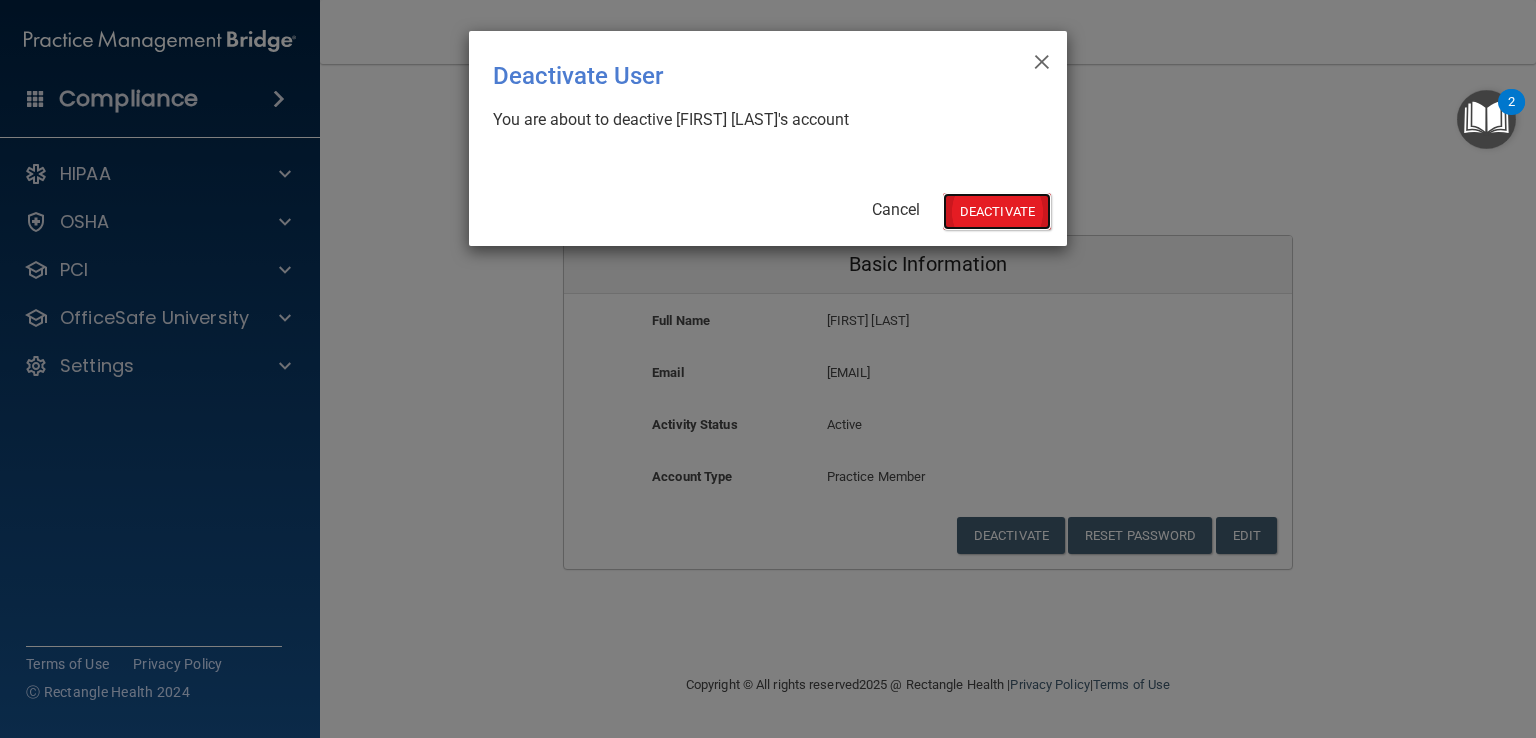click on "Deactivate" at bounding box center [997, 211] 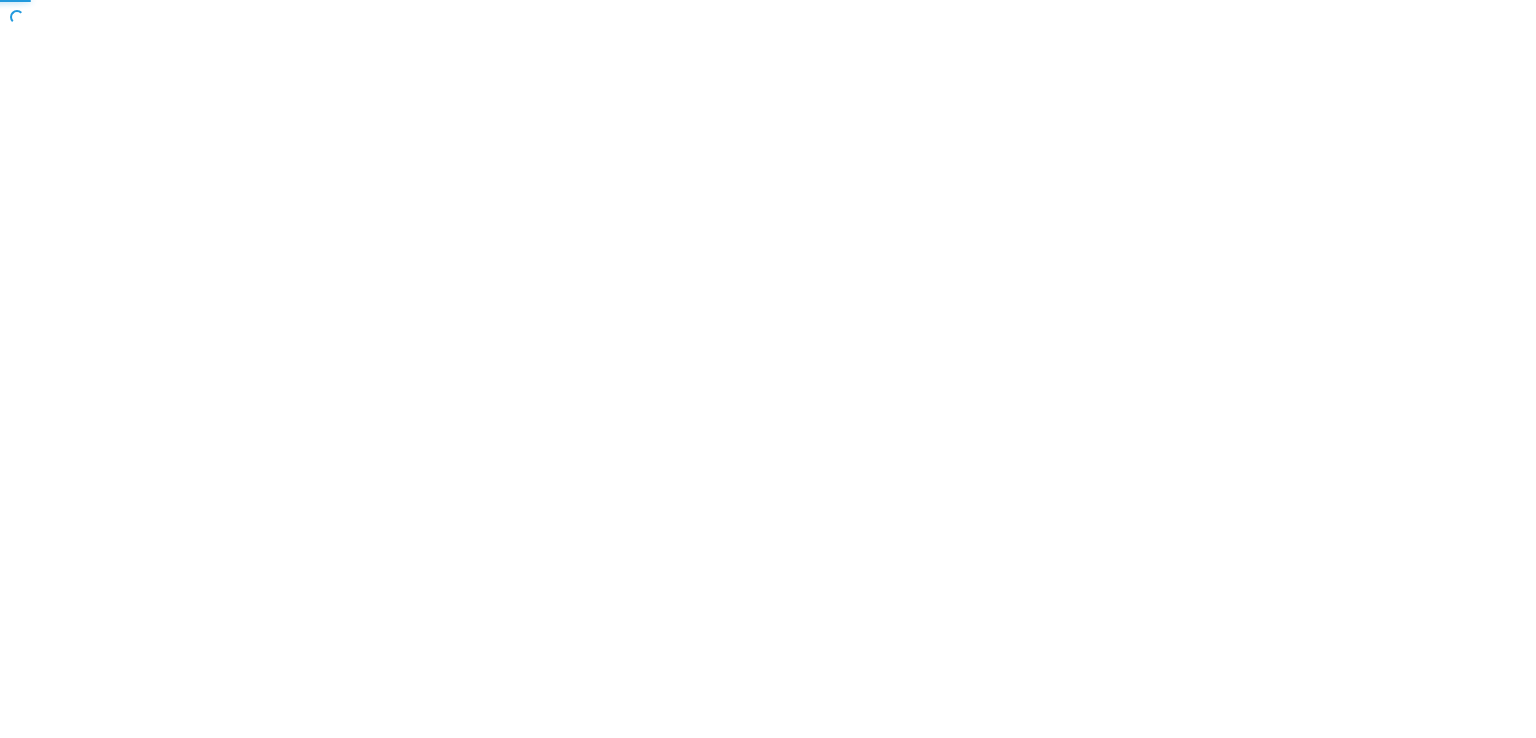 scroll, scrollTop: 0, scrollLeft: 0, axis: both 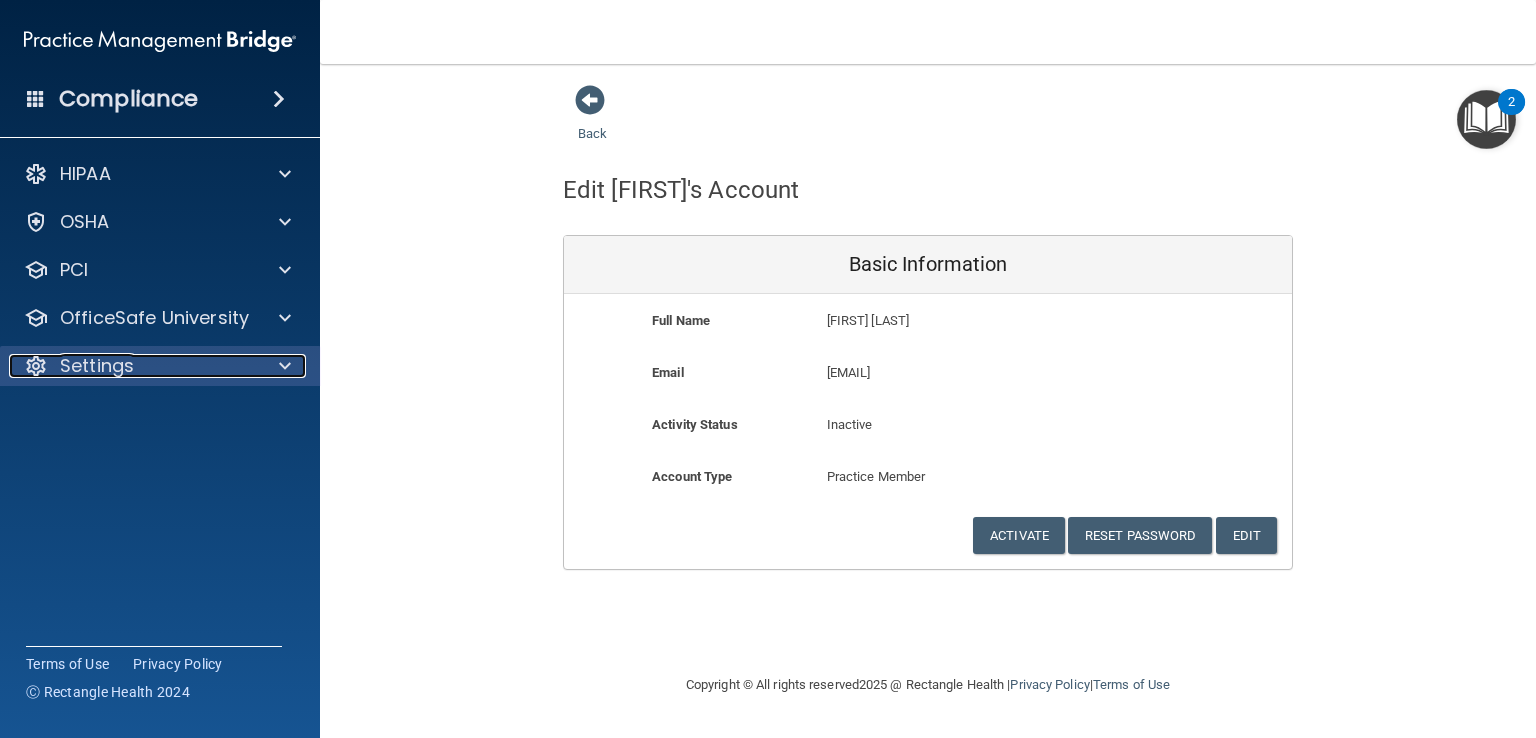 click at bounding box center [285, 366] 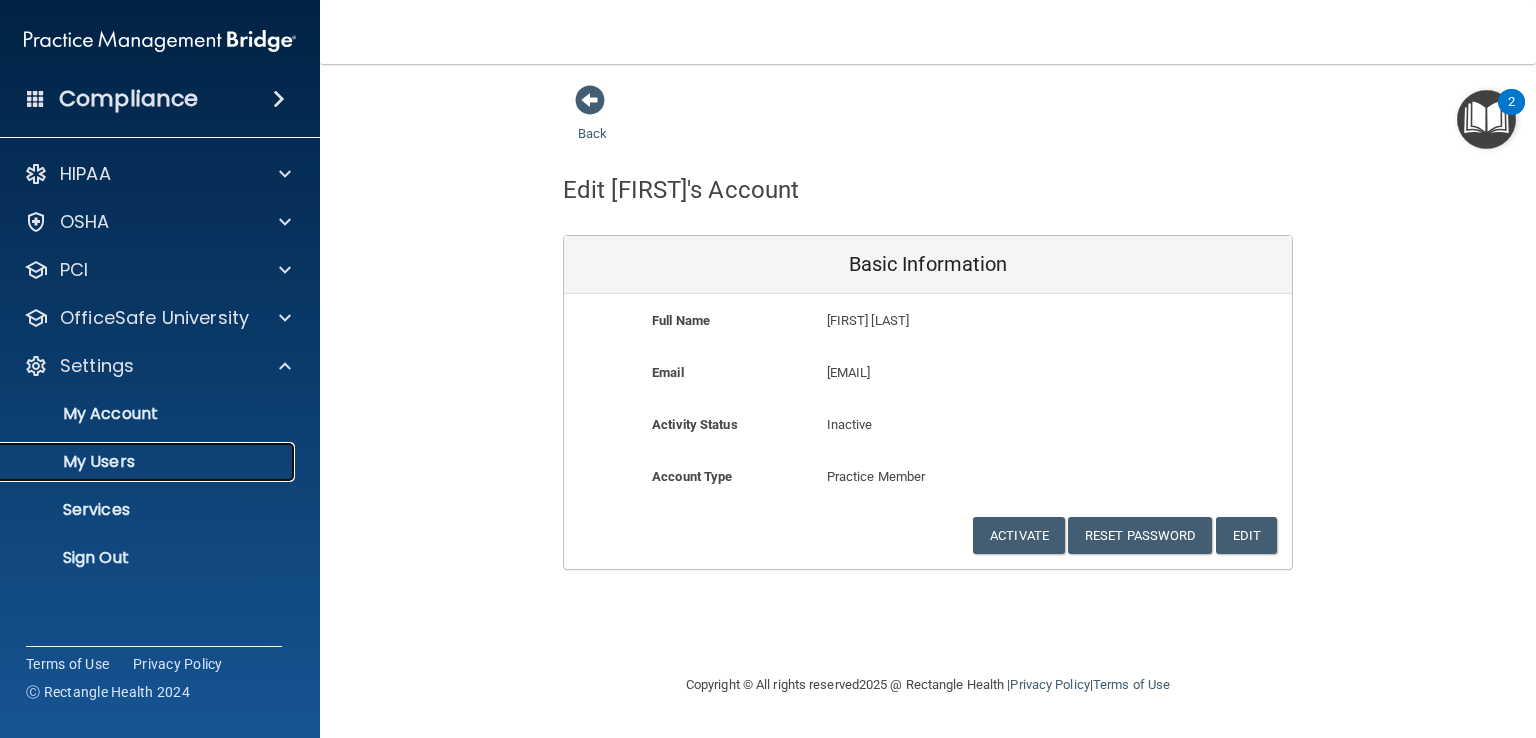 click on "My Users" at bounding box center [149, 462] 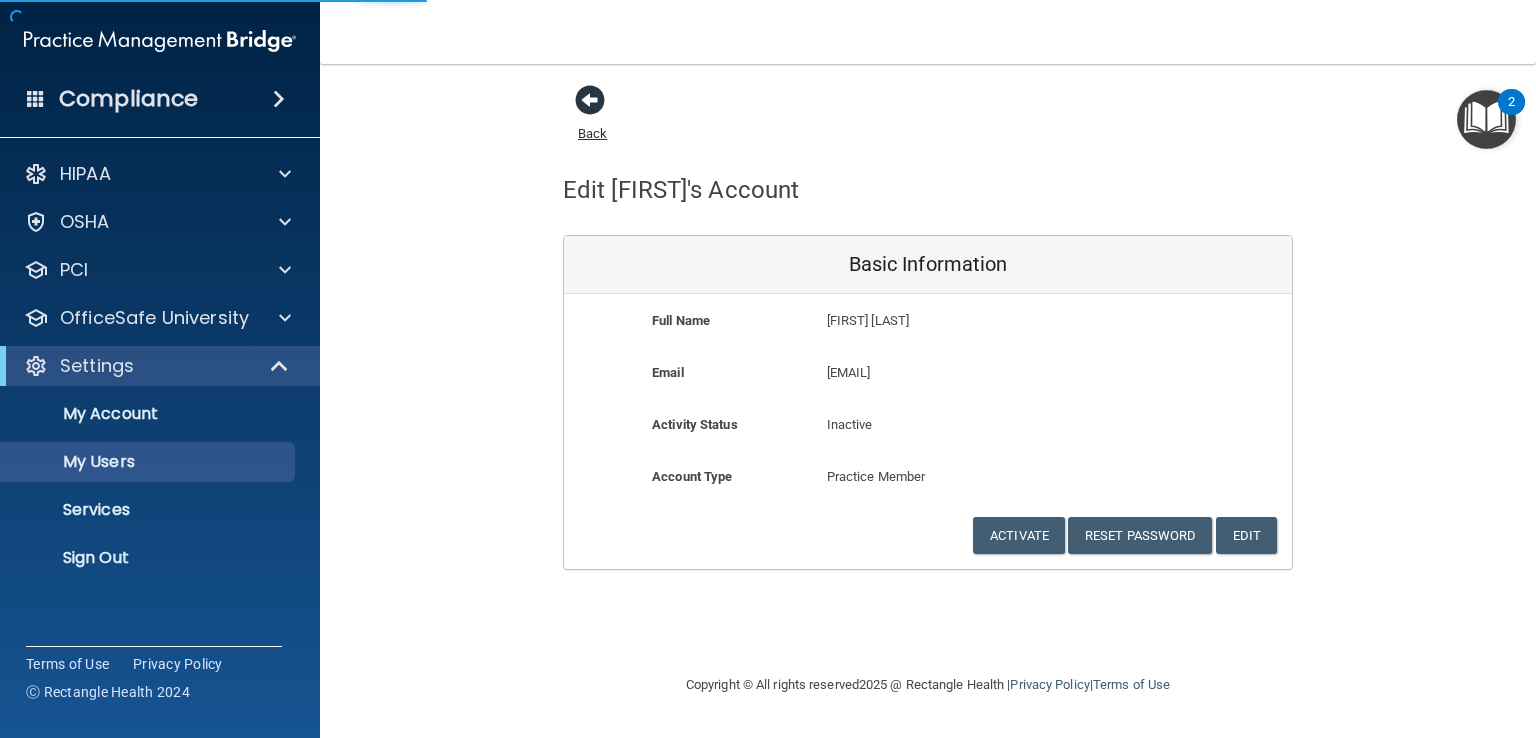 click at bounding box center [590, 100] 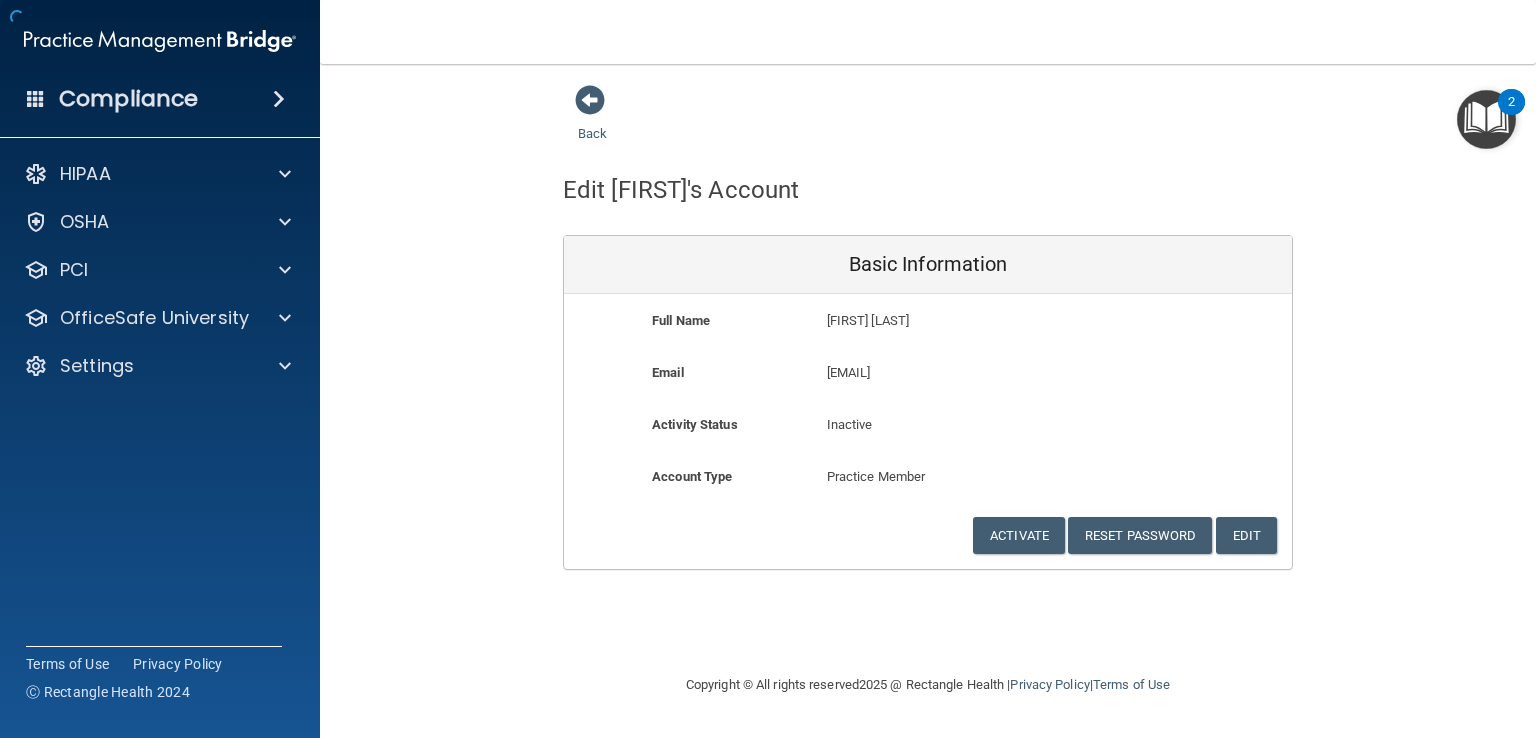 click at bounding box center [590, 100] 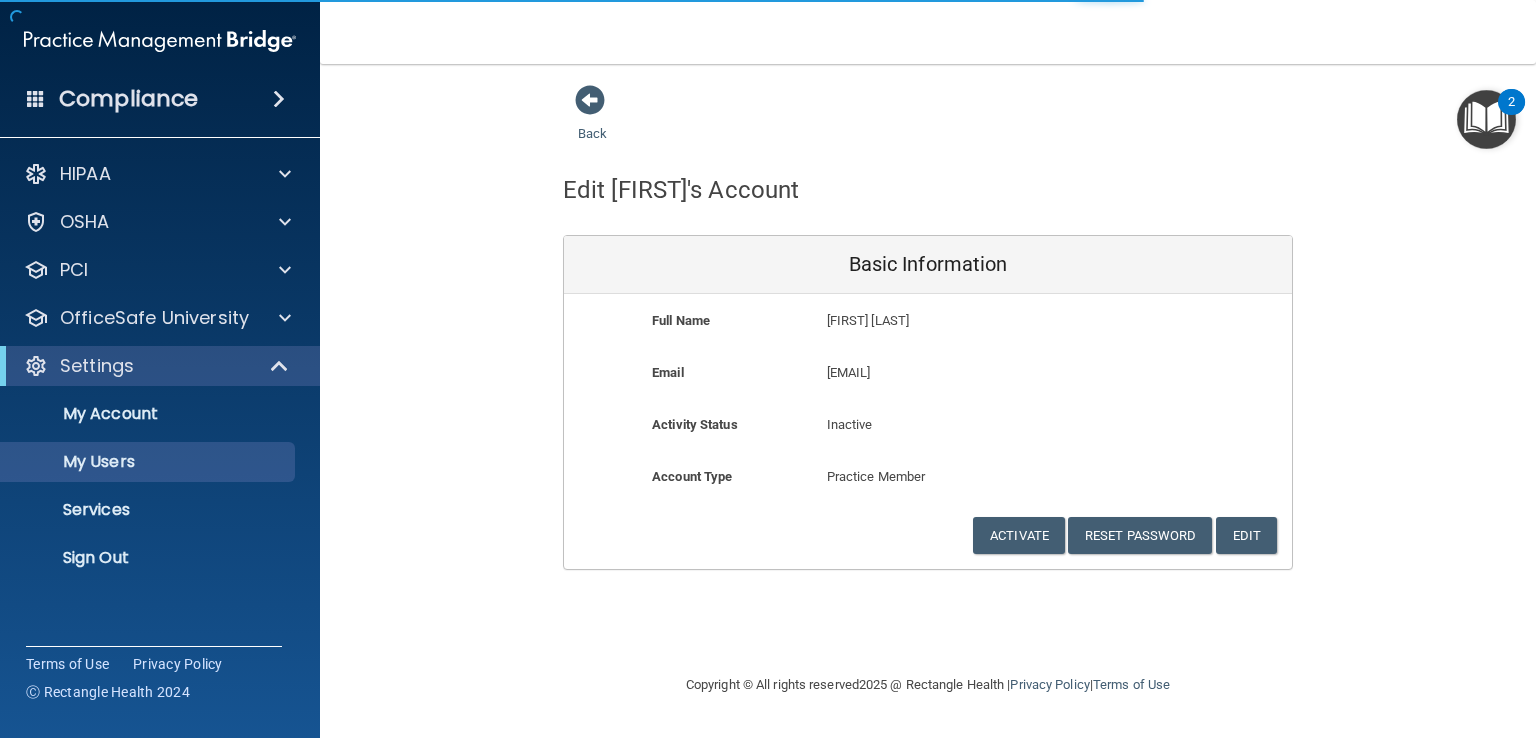 select on "20" 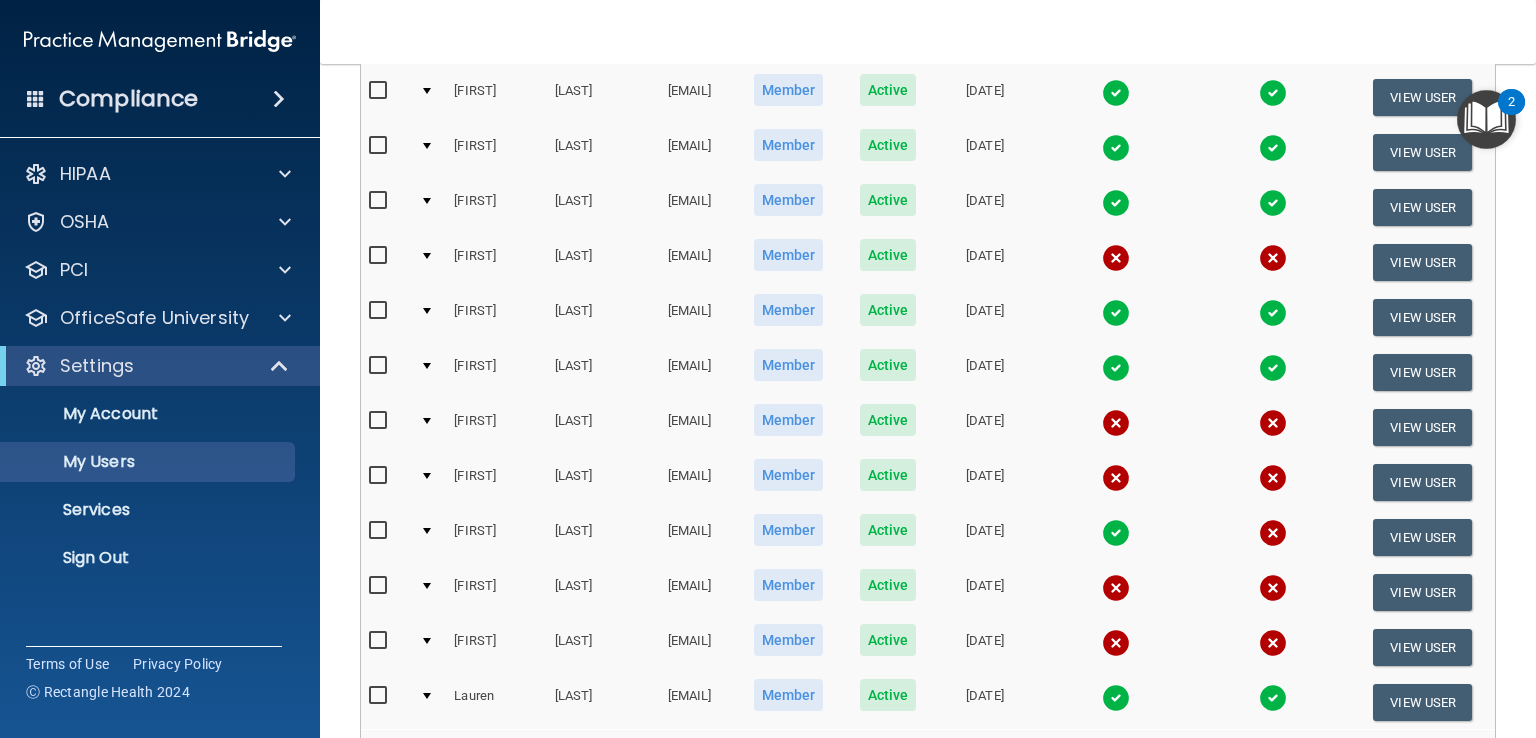 scroll, scrollTop: 900, scrollLeft: 0, axis: vertical 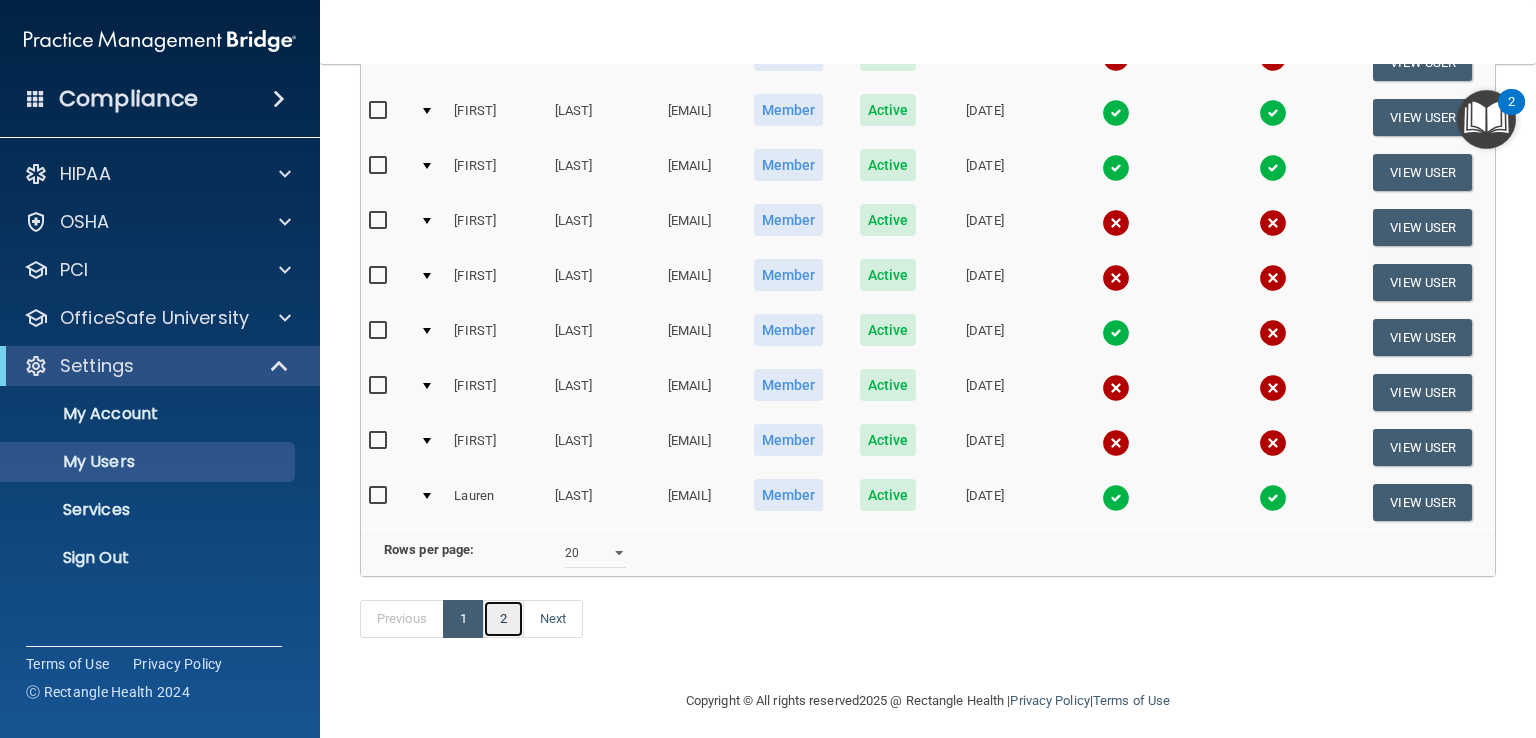 click on "2" at bounding box center (503, 619) 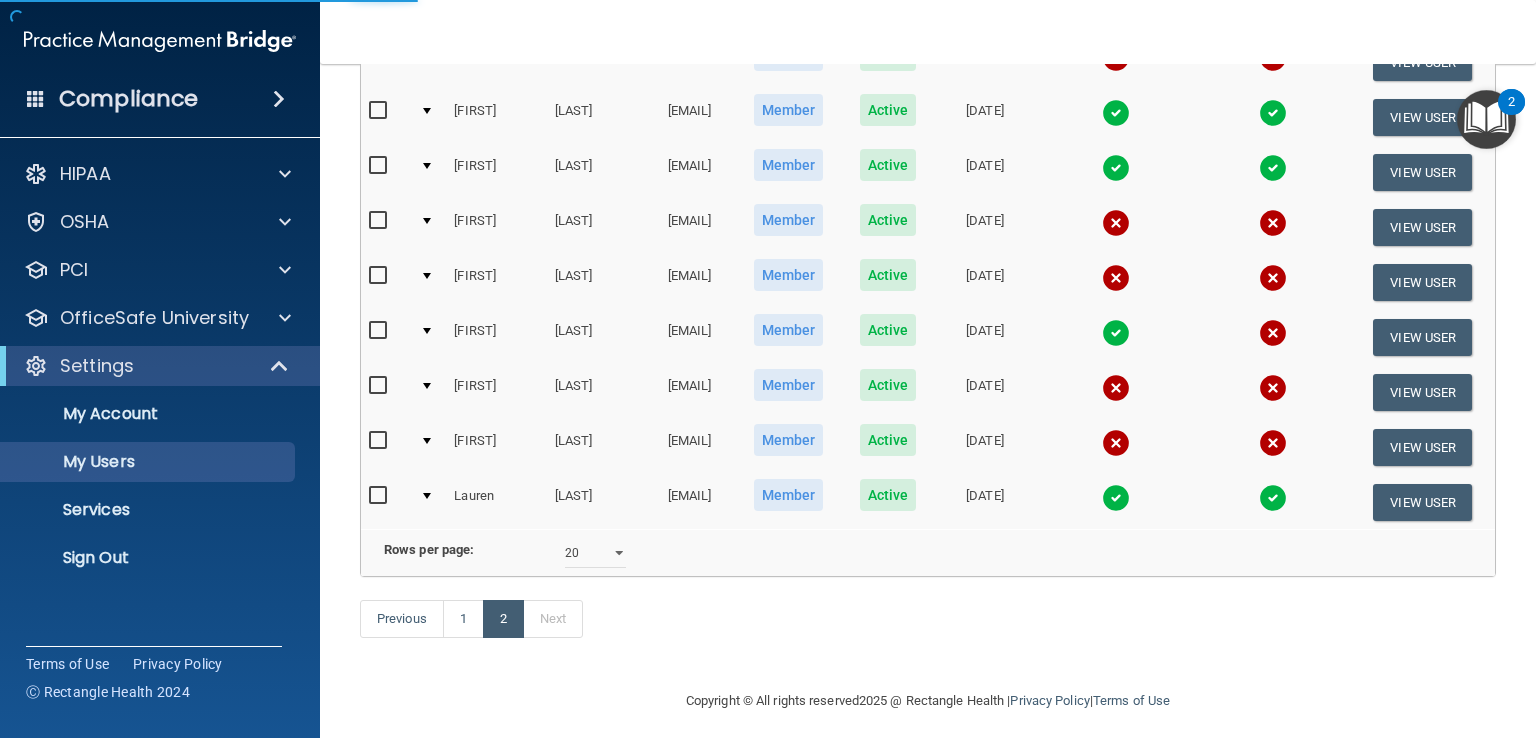 select on "20" 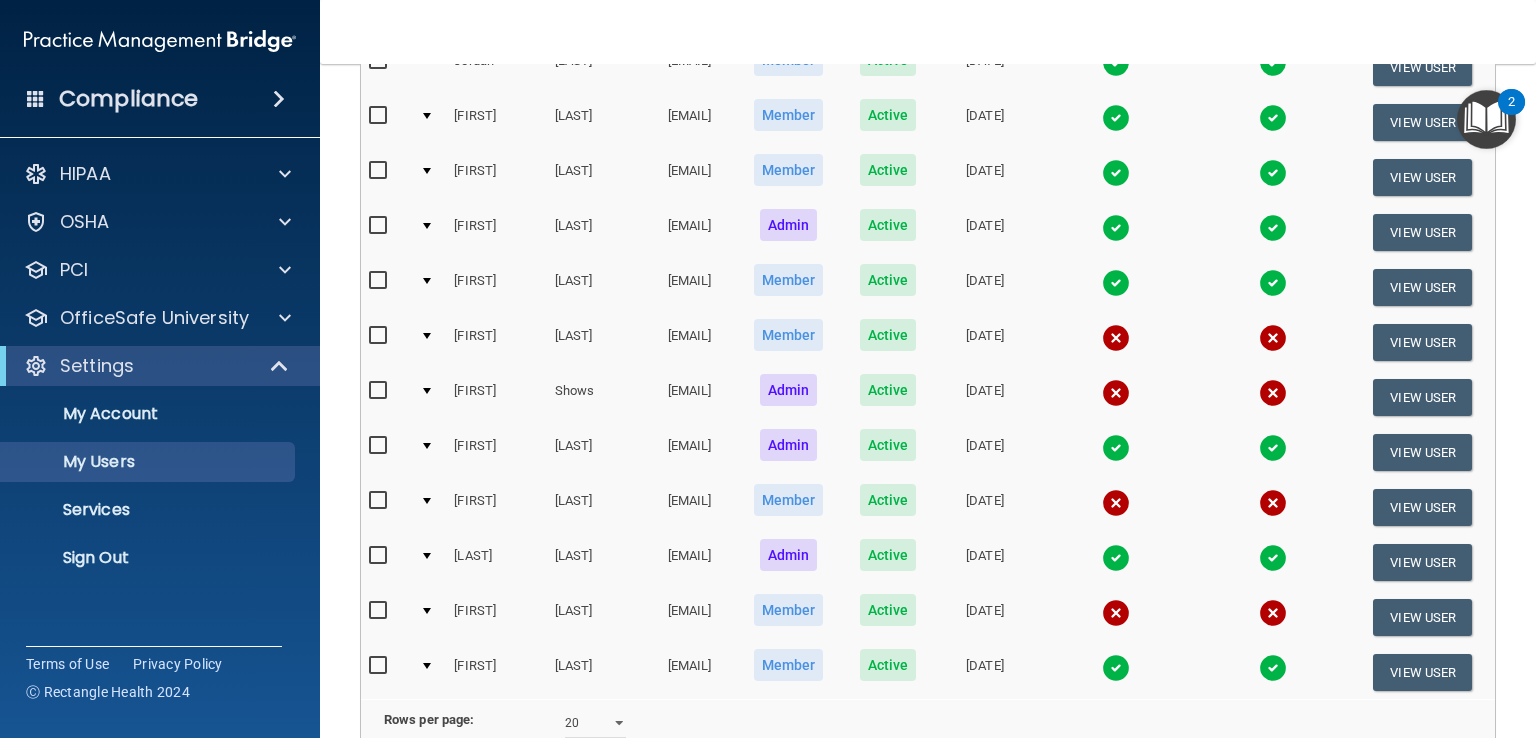 scroll, scrollTop: 600, scrollLeft: 0, axis: vertical 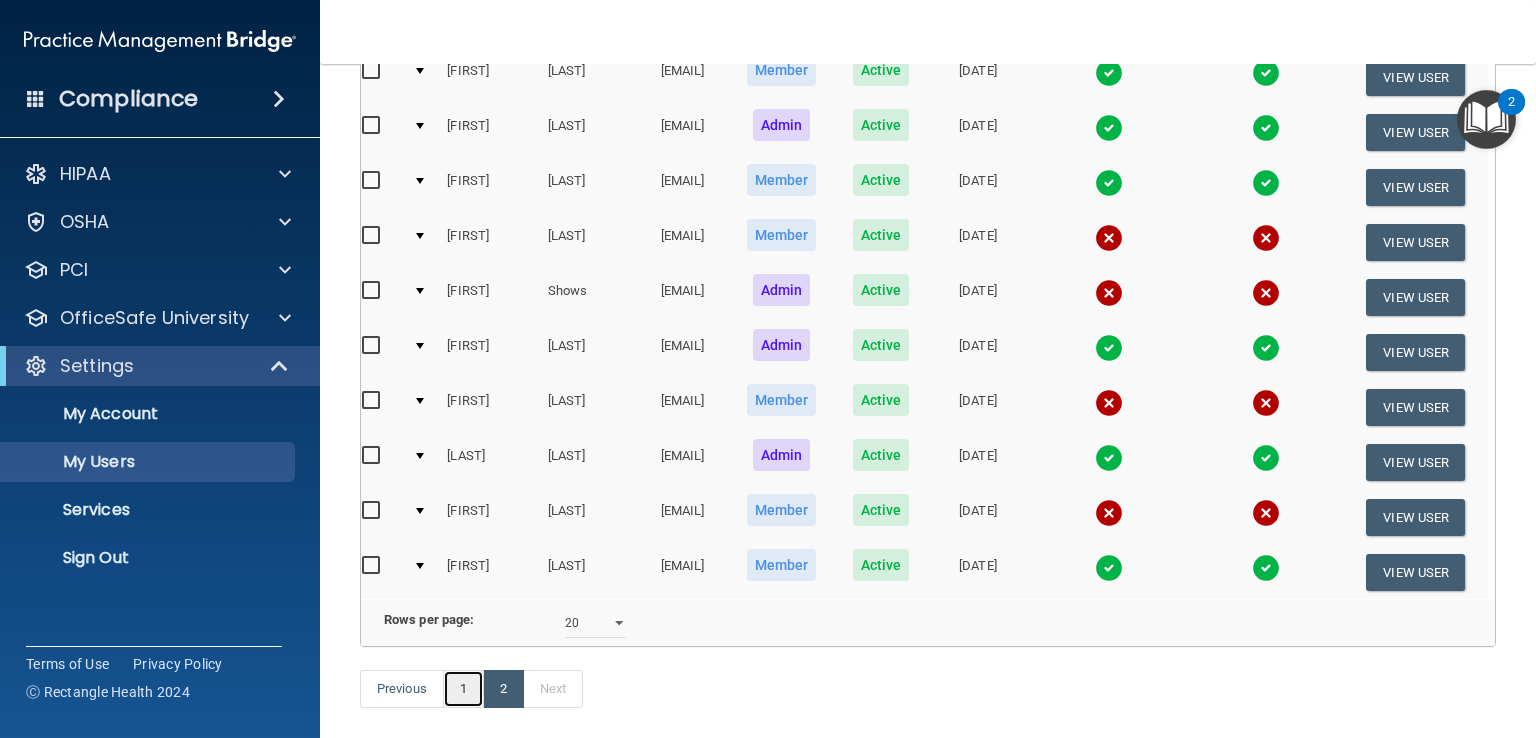 click on "1" at bounding box center (463, 689) 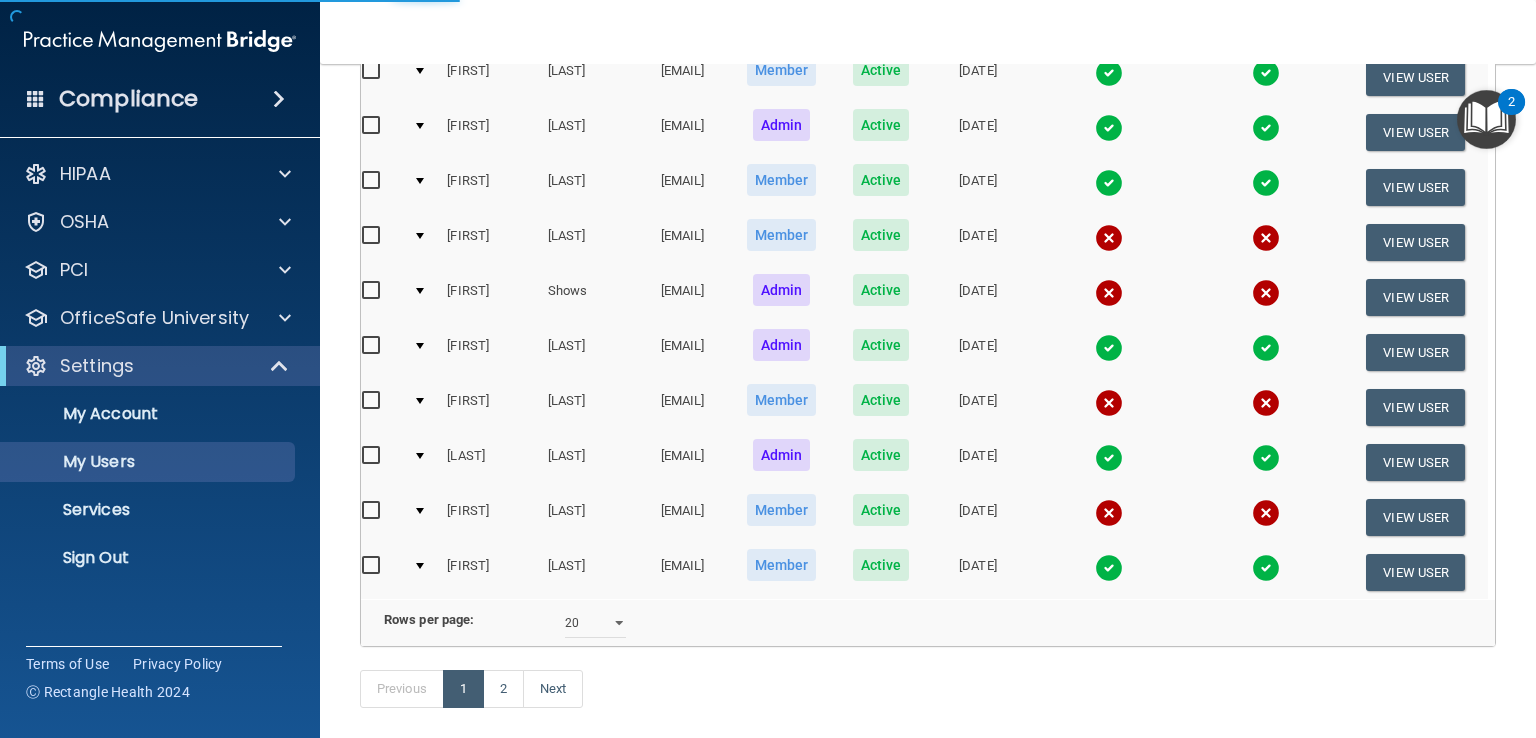 select on "20" 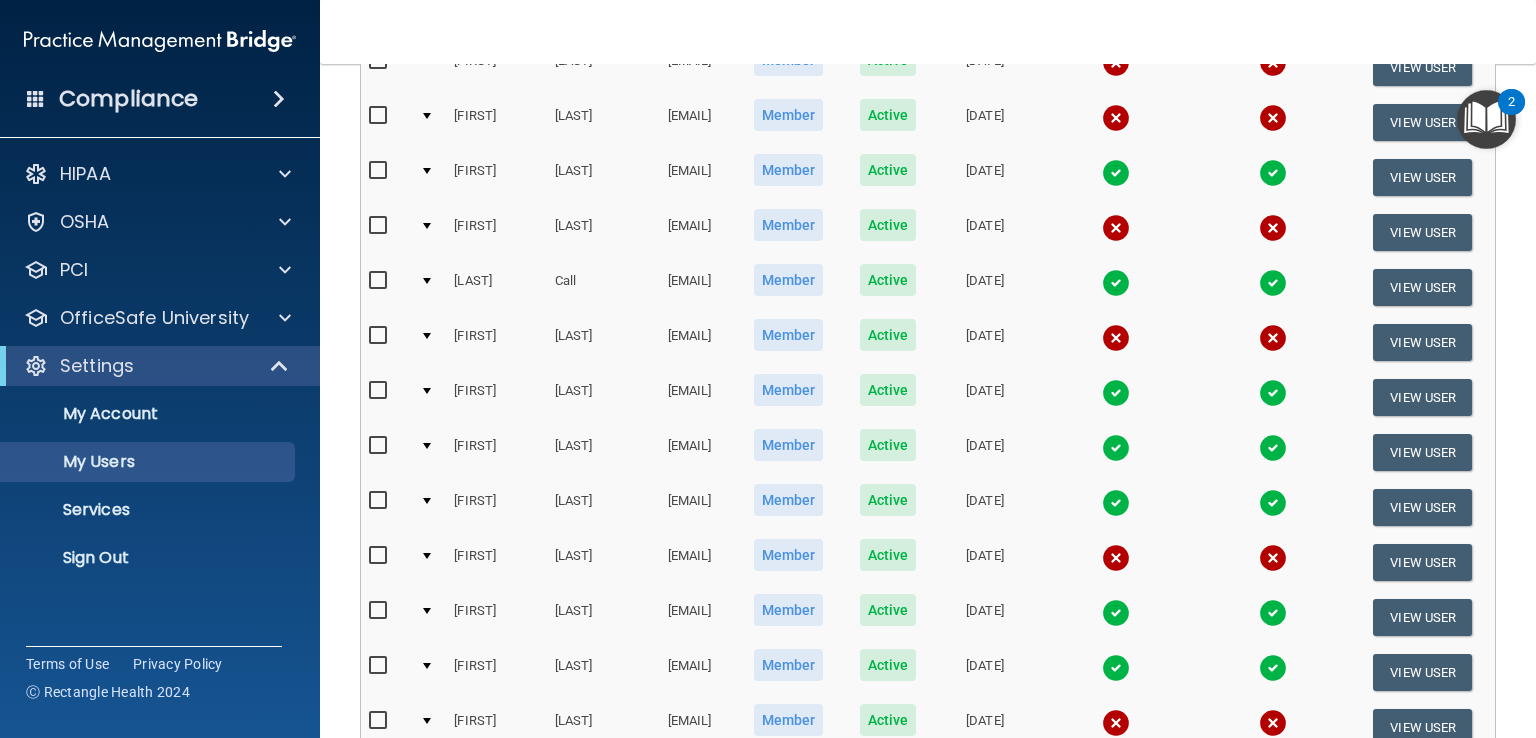 scroll, scrollTop: 0, scrollLeft: 0, axis: both 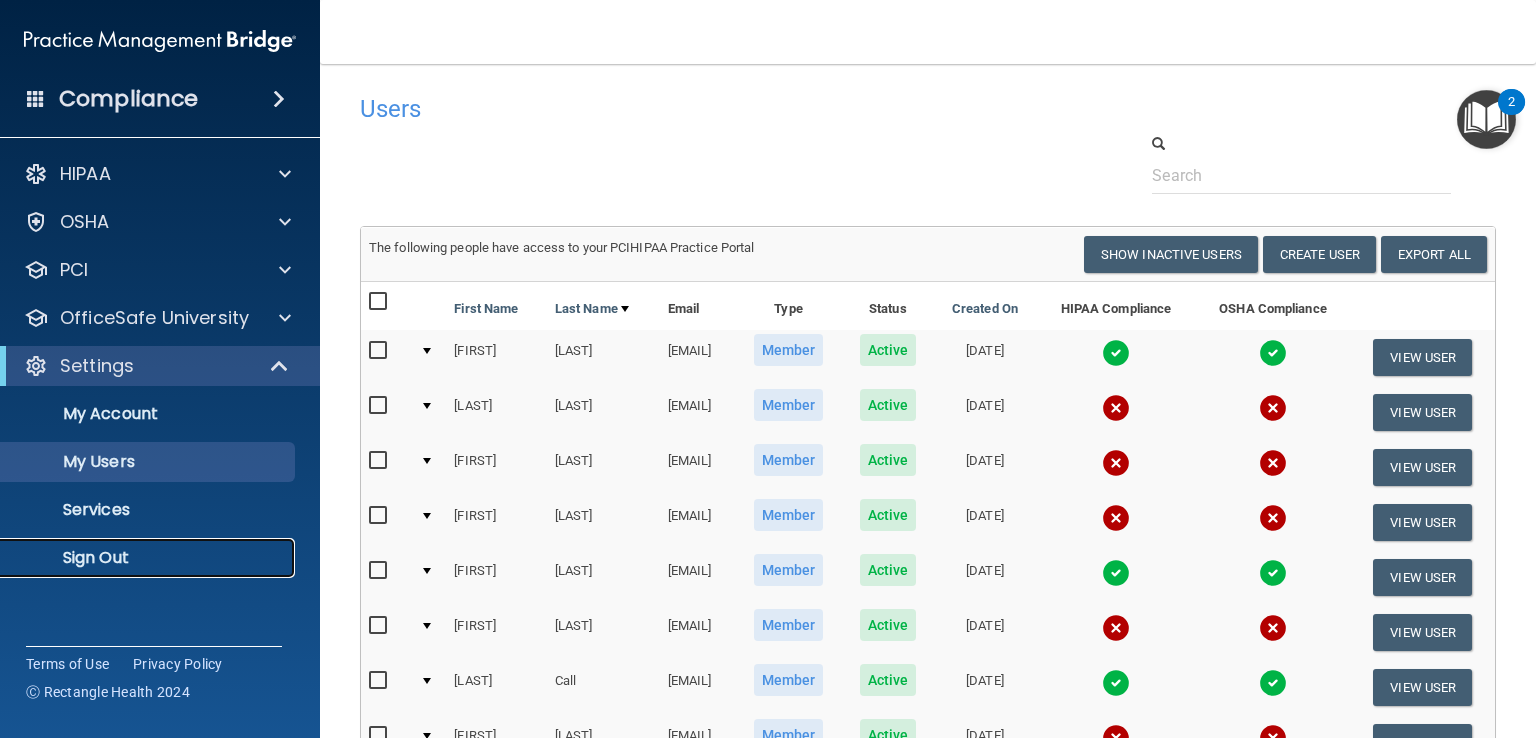 click on "Sign Out" at bounding box center [149, 558] 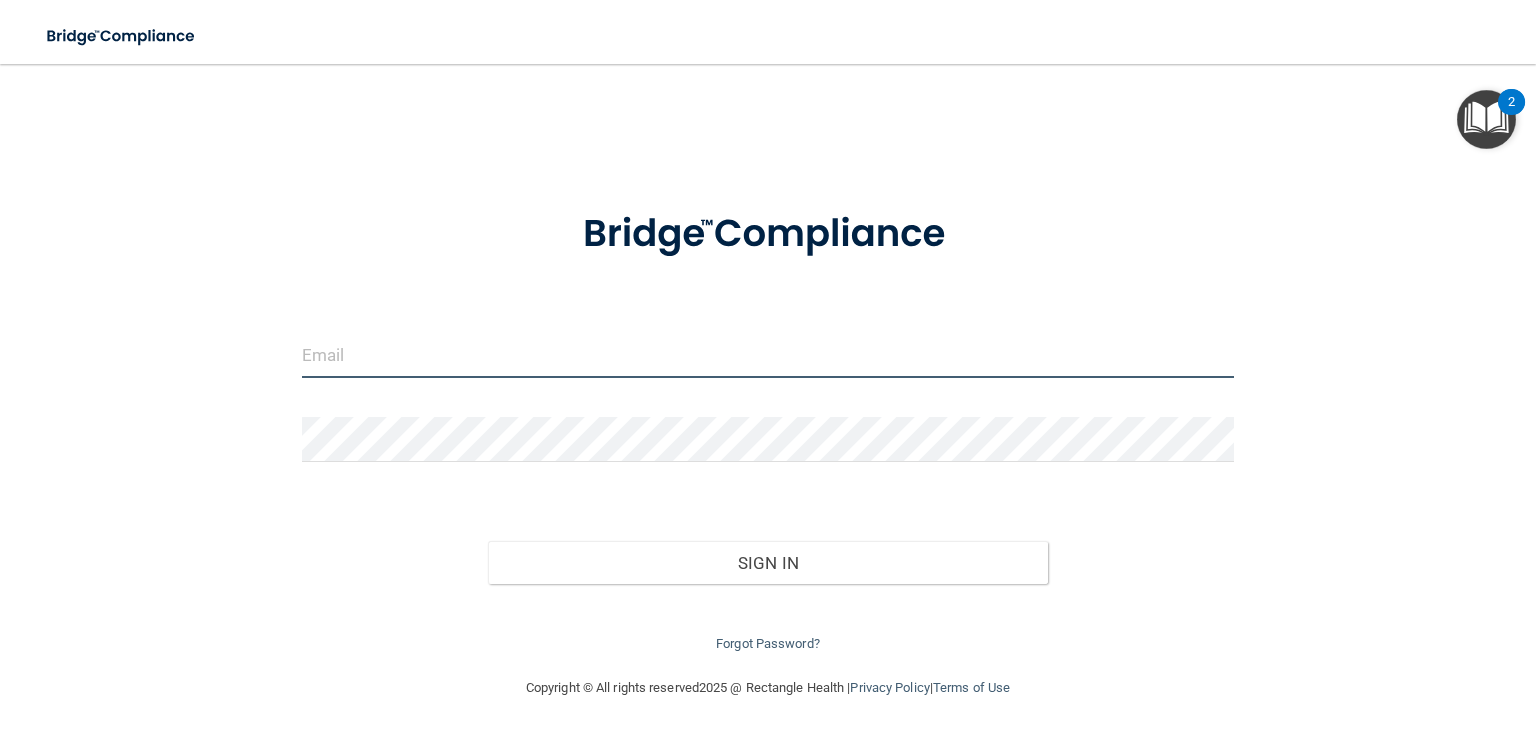 type on "[EMAIL]" 